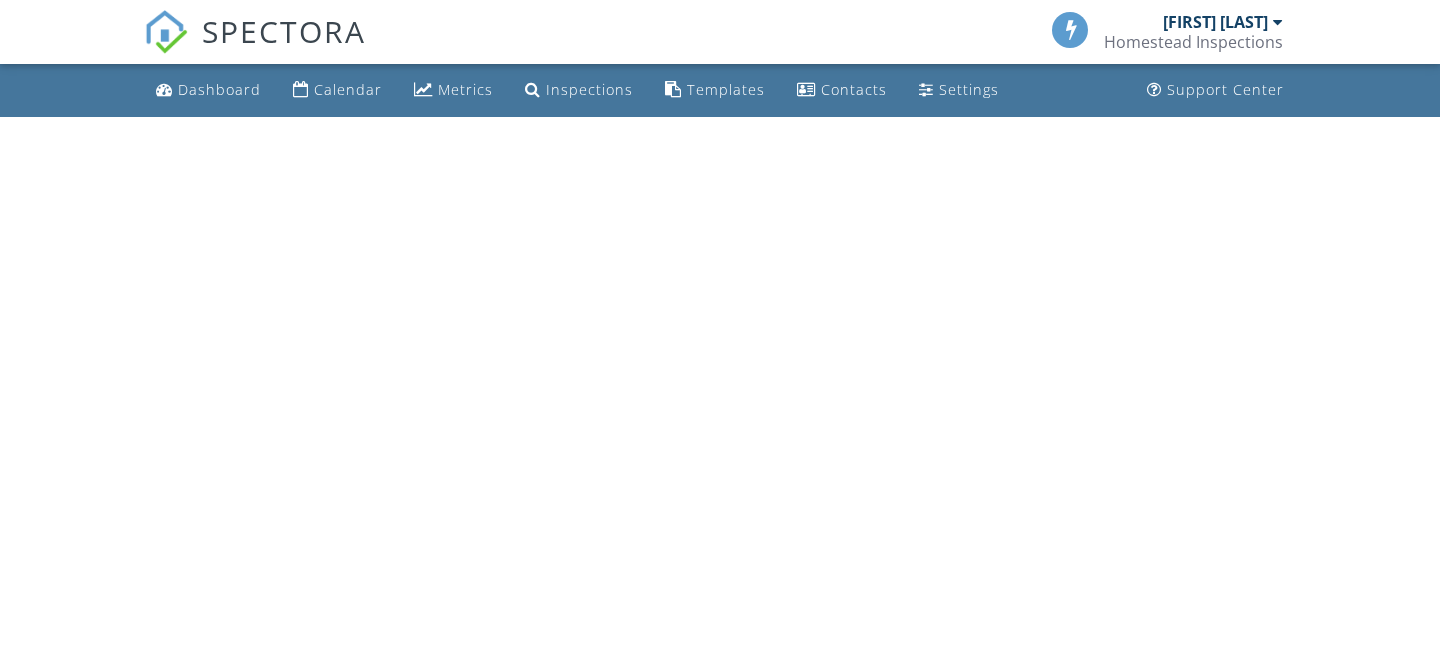 scroll, scrollTop: 0, scrollLeft: 0, axis: both 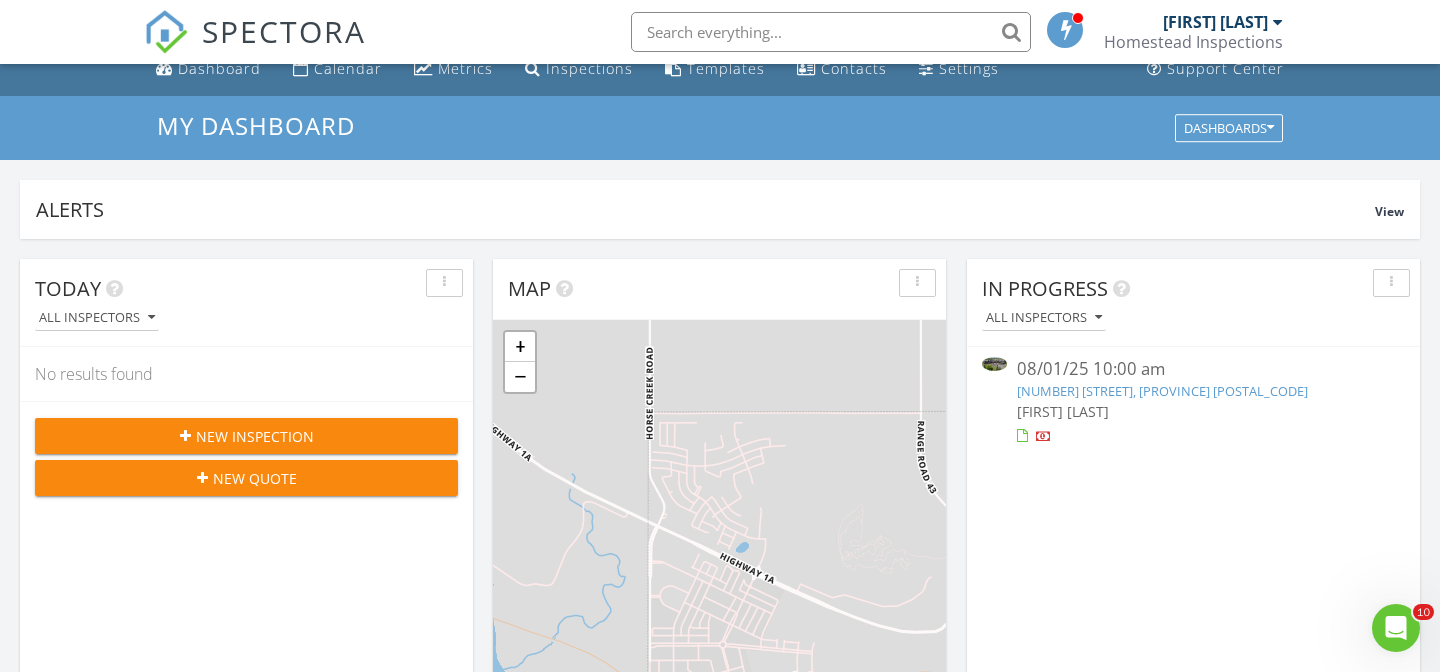 click on "[FIRST] [LAST]" at bounding box center (1063, 411) 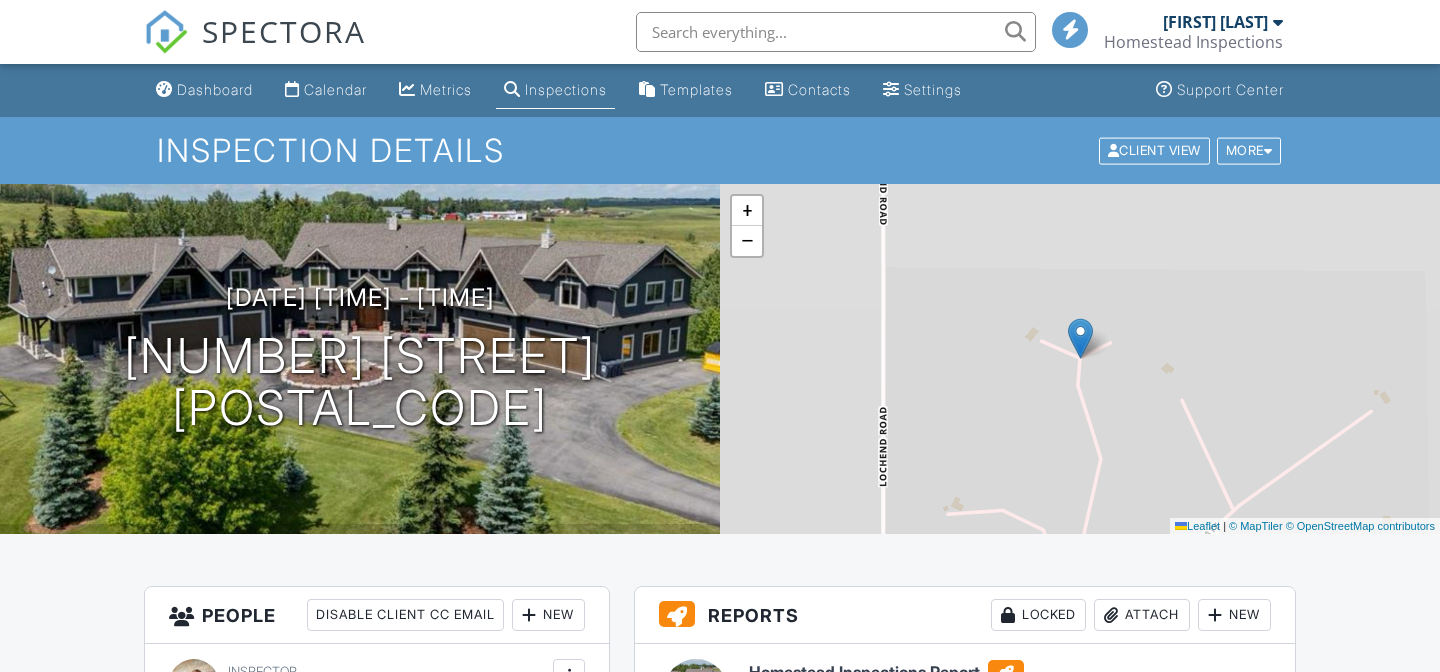 scroll, scrollTop: 63, scrollLeft: 0, axis: vertical 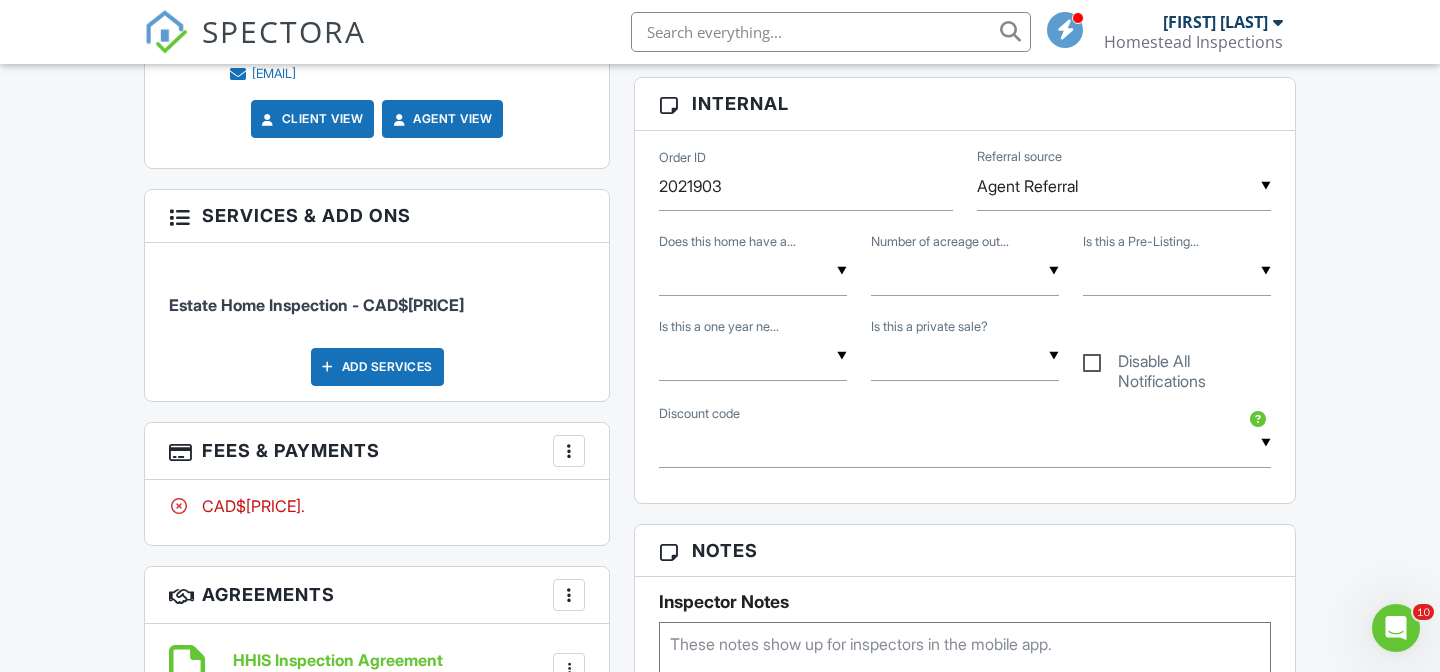 click on "More" at bounding box center (569, 451) 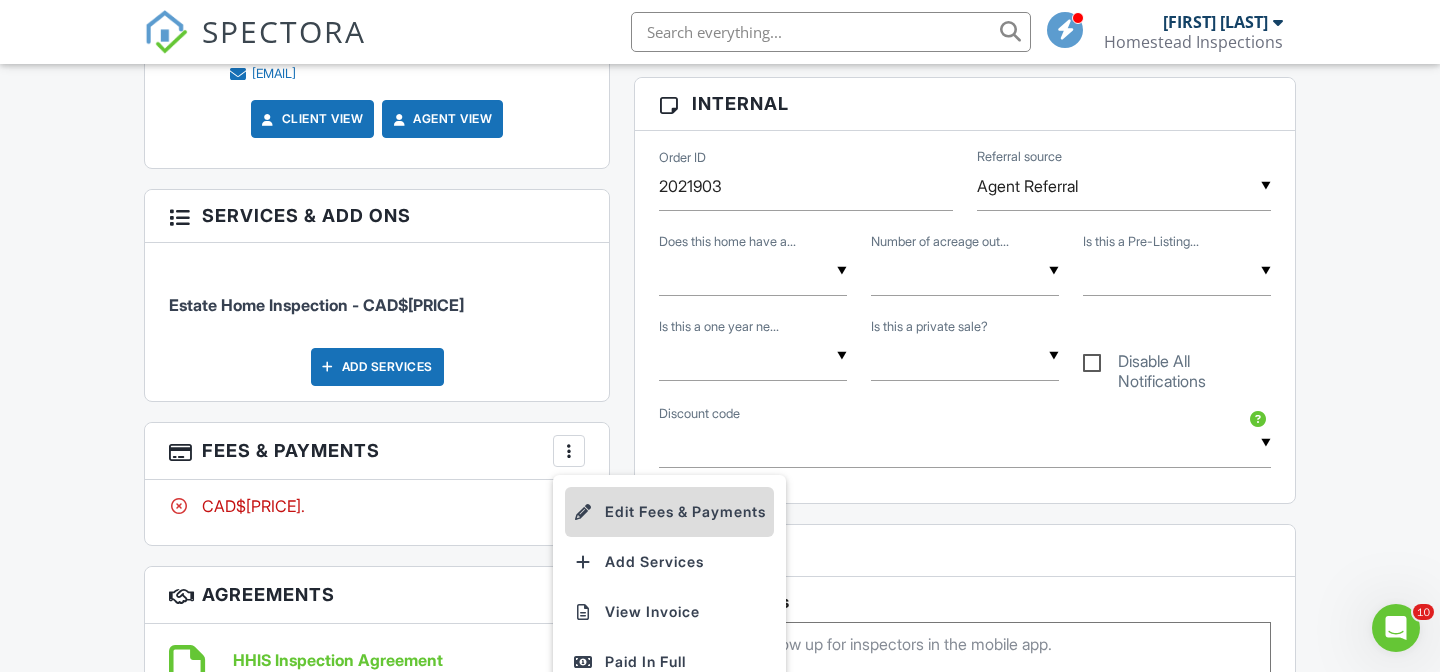 click on "Edit Fees & Payments" at bounding box center [669, 512] 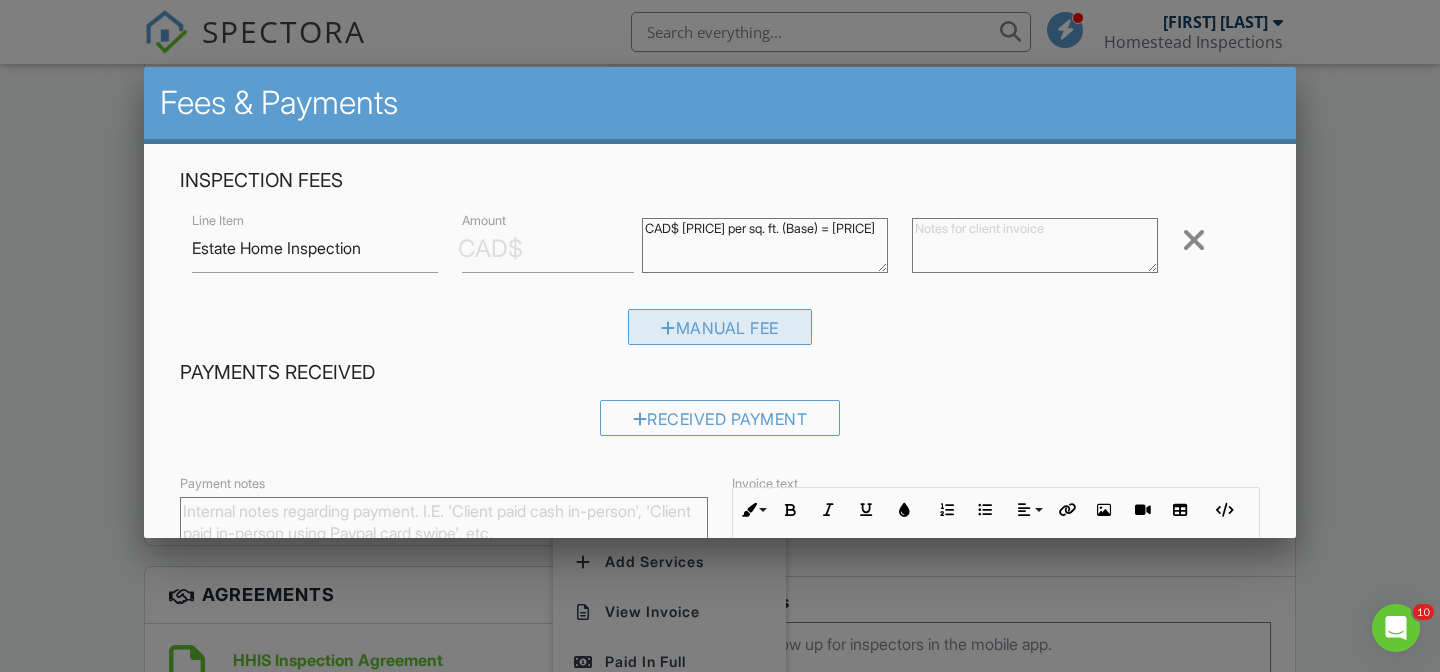 click on "Manual Fee" at bounding box center (720, 327) 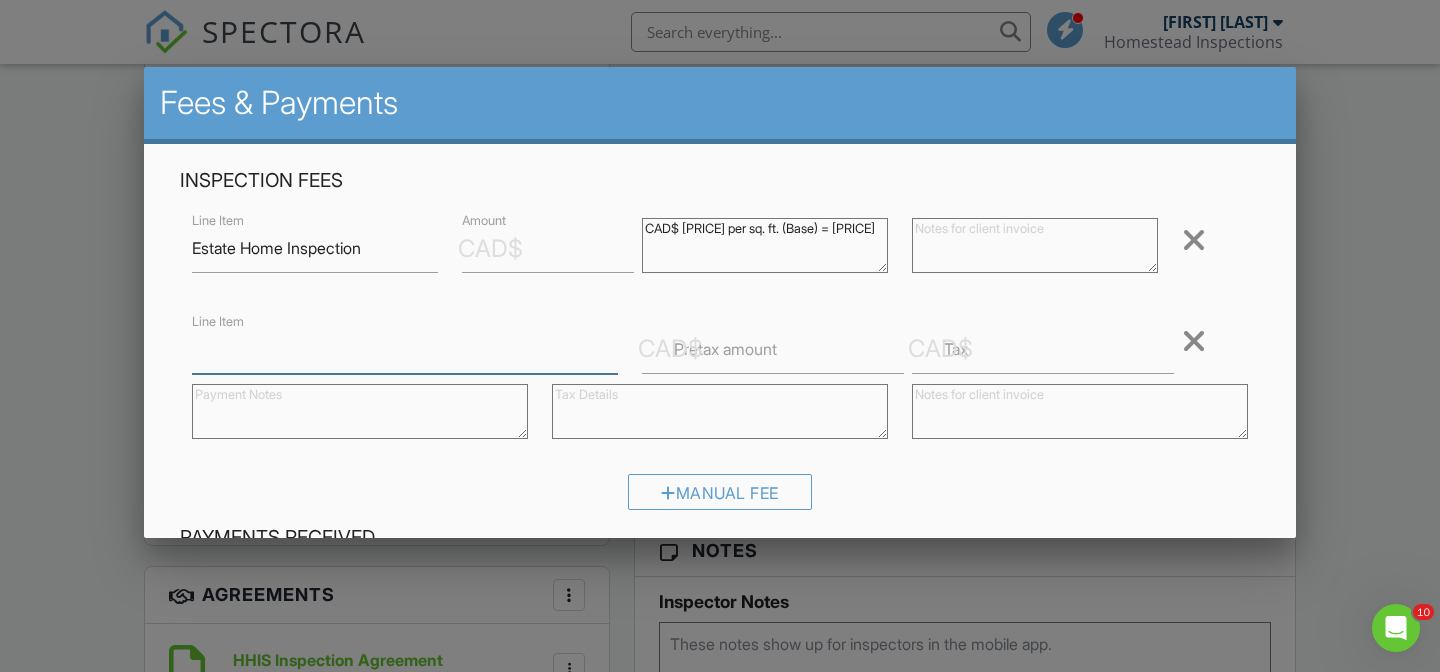 click on "Line Item" at bounding box center [405, 349] 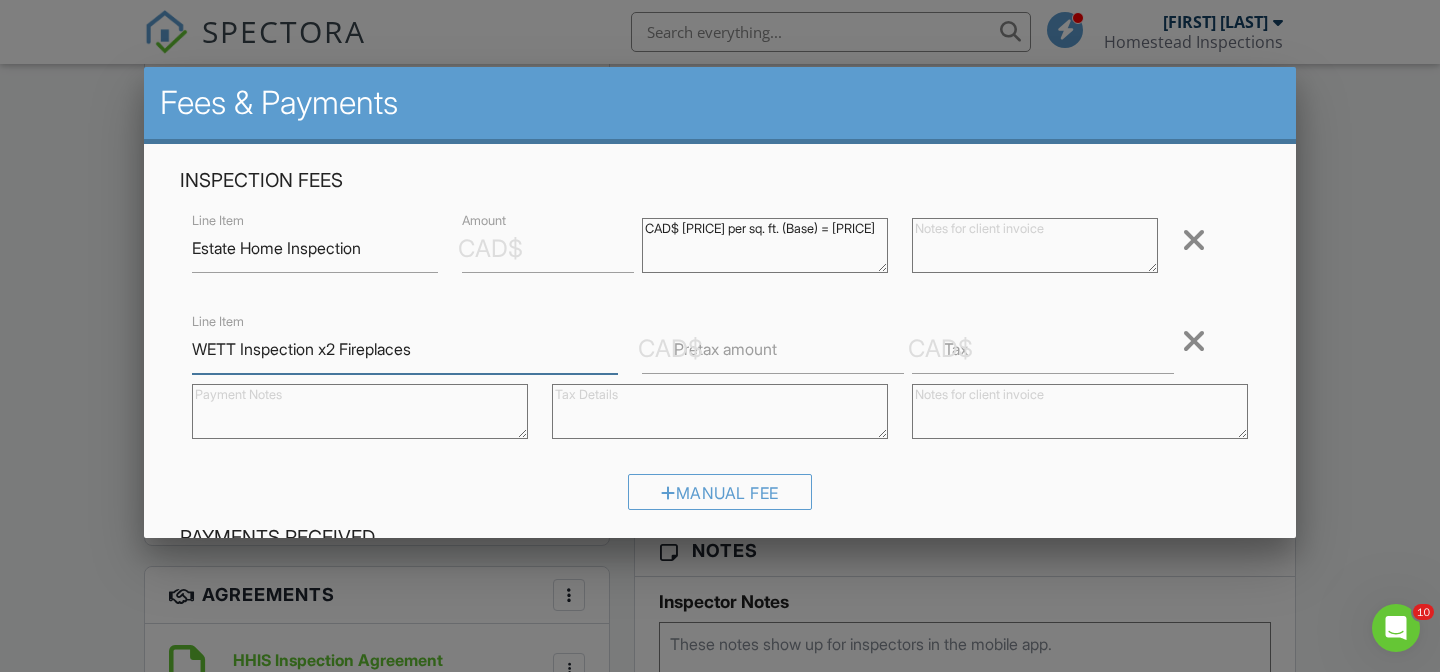 type on "WETT Inspection x2 Fireplaces" 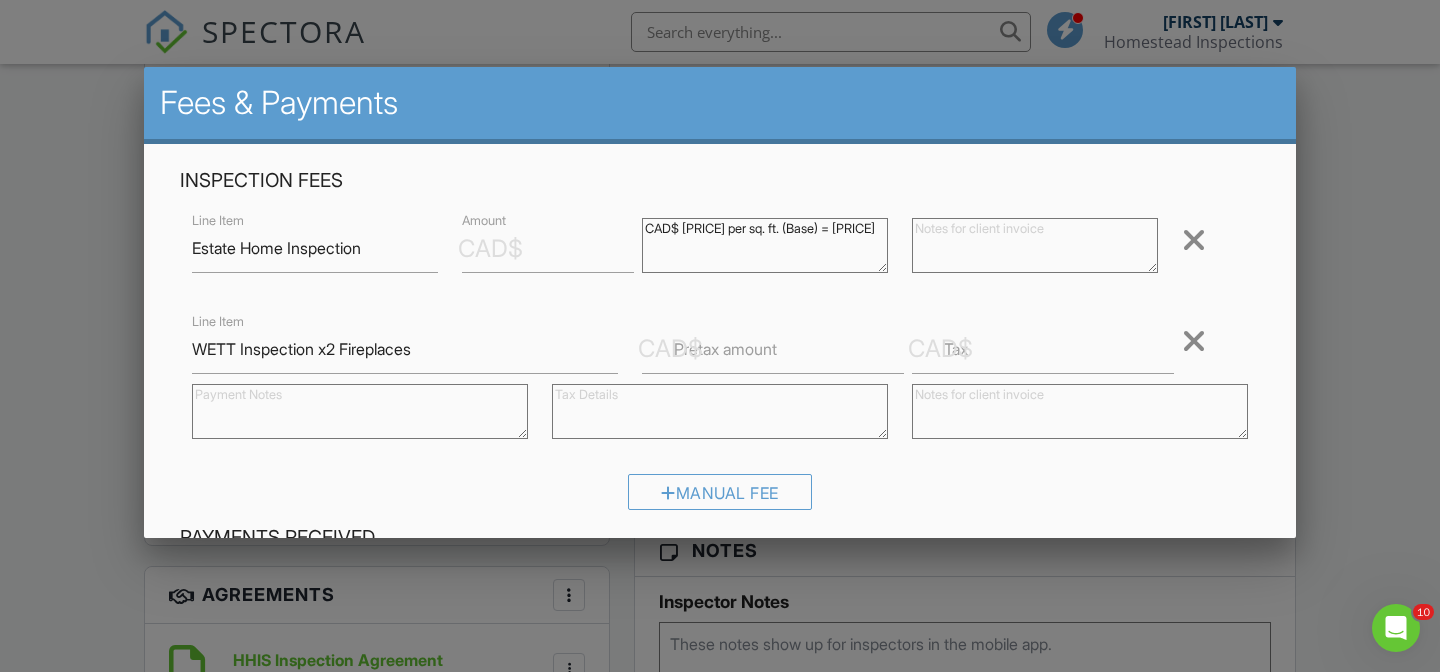 click on "Pretax amount" at bounding box center (725, 349) 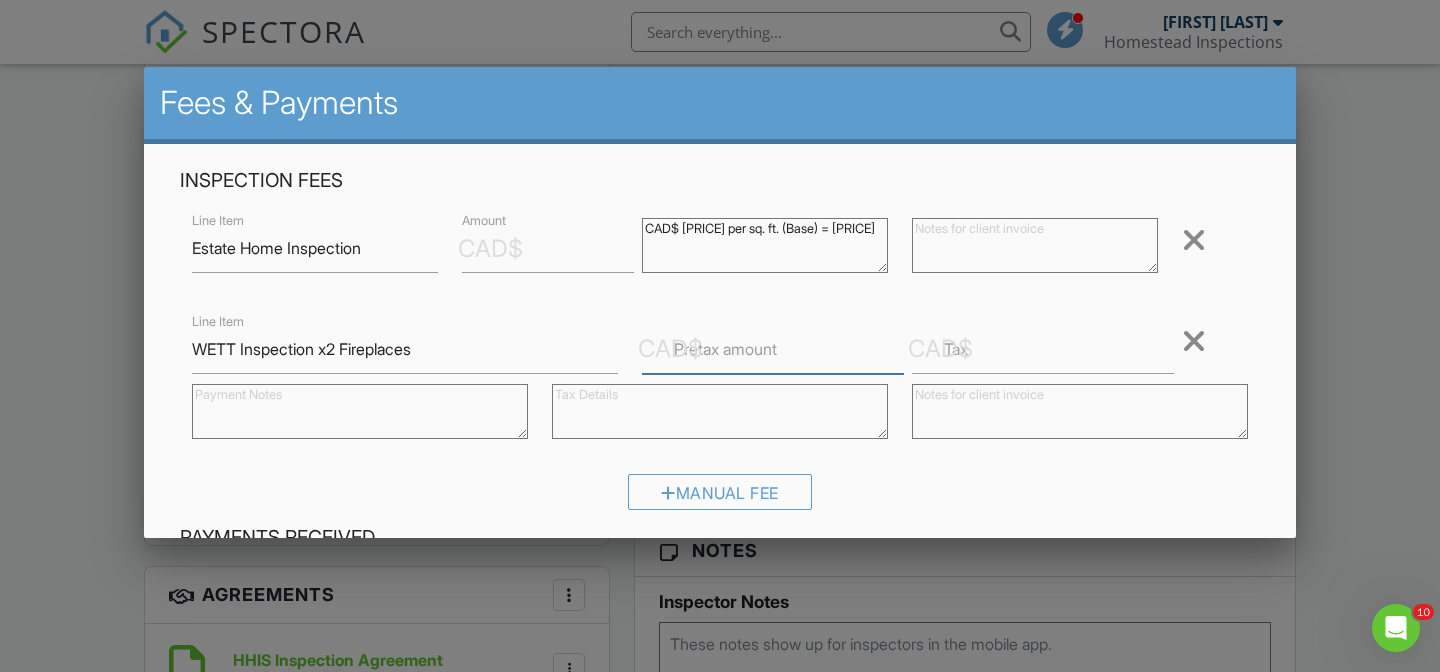click on "Pretax amount" at bounding box center (773, 349) 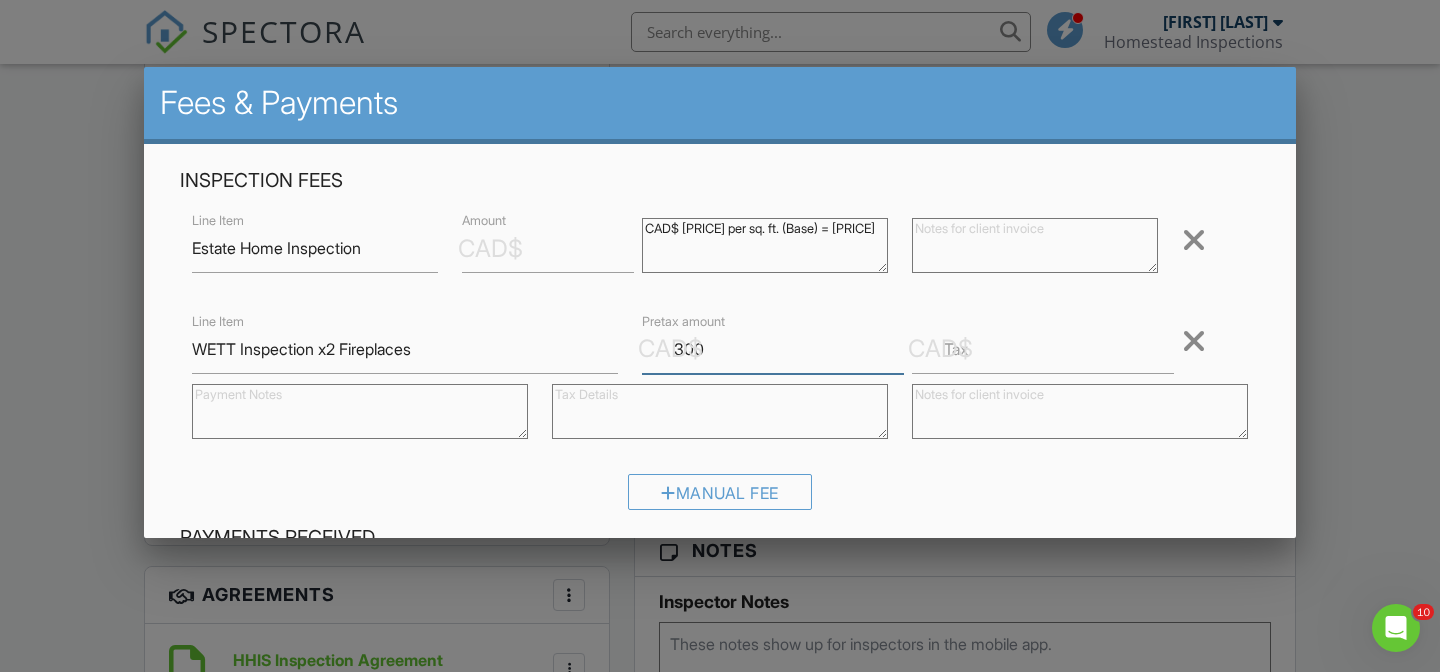 type on "300" 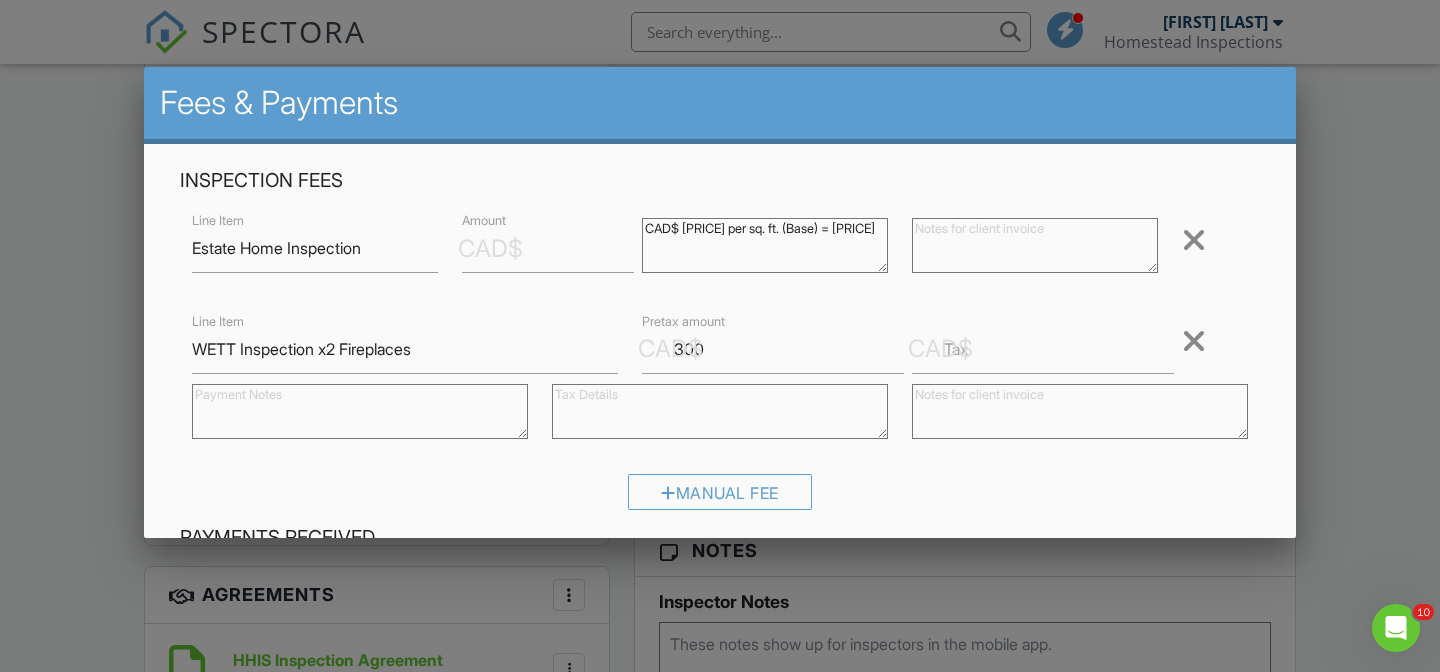 click on "Inspection Fees
Line Item
Estate Home Inspection
CAD$
Amount
1938.25
CAD$ 0.25 per sq. ft. (Base) = 1938.25
Remove
Line Item
WETT Inspection x2 Fireplaces
CAD$
Pretax amount
300
CAD$
Tax
Remove
Manual Fee
Payments Received
Received Payment
Payment notes
Invoice text
Inline Style XLarge Large Normal Small Light Small/Light Bold Italic Underline Colors Ordered List Unordered List Align Align Left Align Center Align Right Align Justify Insert Link Insert Image Insert Video Insert Table Code View Clear Formatting Method of Payment: E-Transfers can be made to info@homesteadinspections.ca Credit Card (note: 3.95% credit card processing fee will apply) Cash Cheque made payable to Homestead Inspections  GST/HST Registration No.: 770745065RT0001
Cancel
Save" at bounding box center (720, 565) 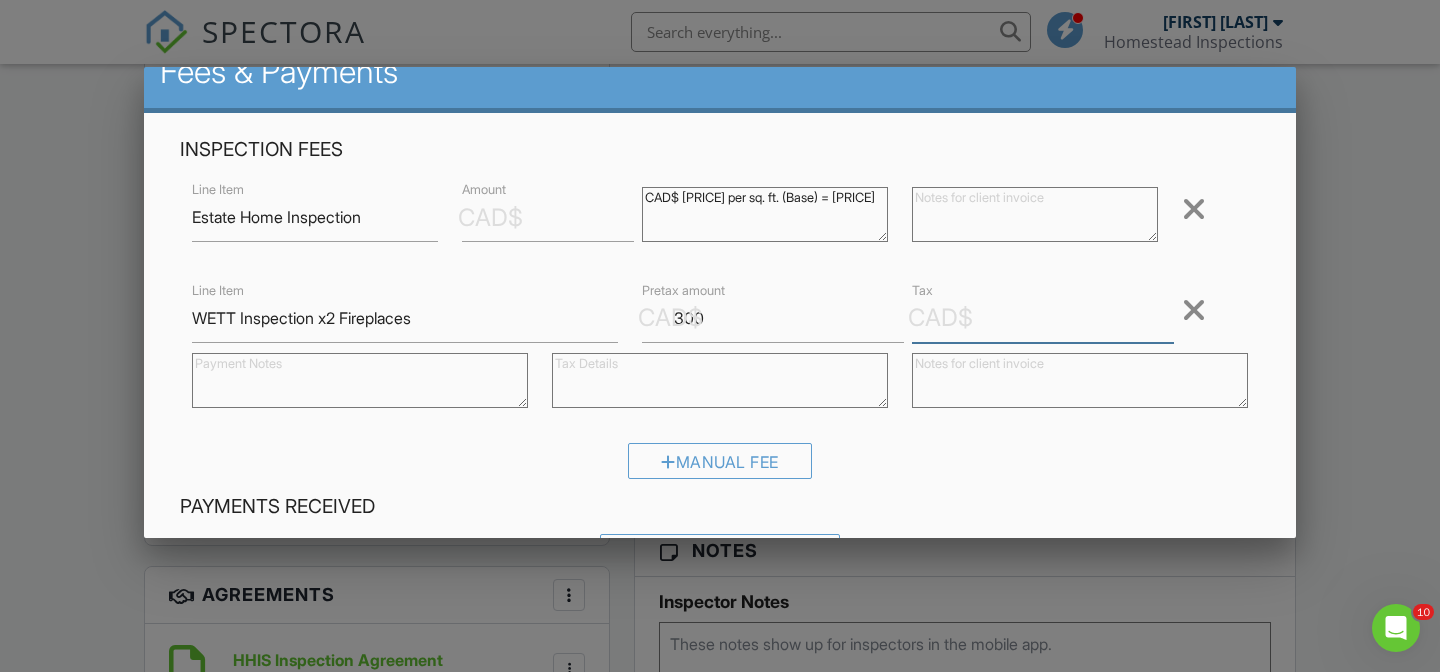 click on "Tax" at bounding box center [1043, 318] 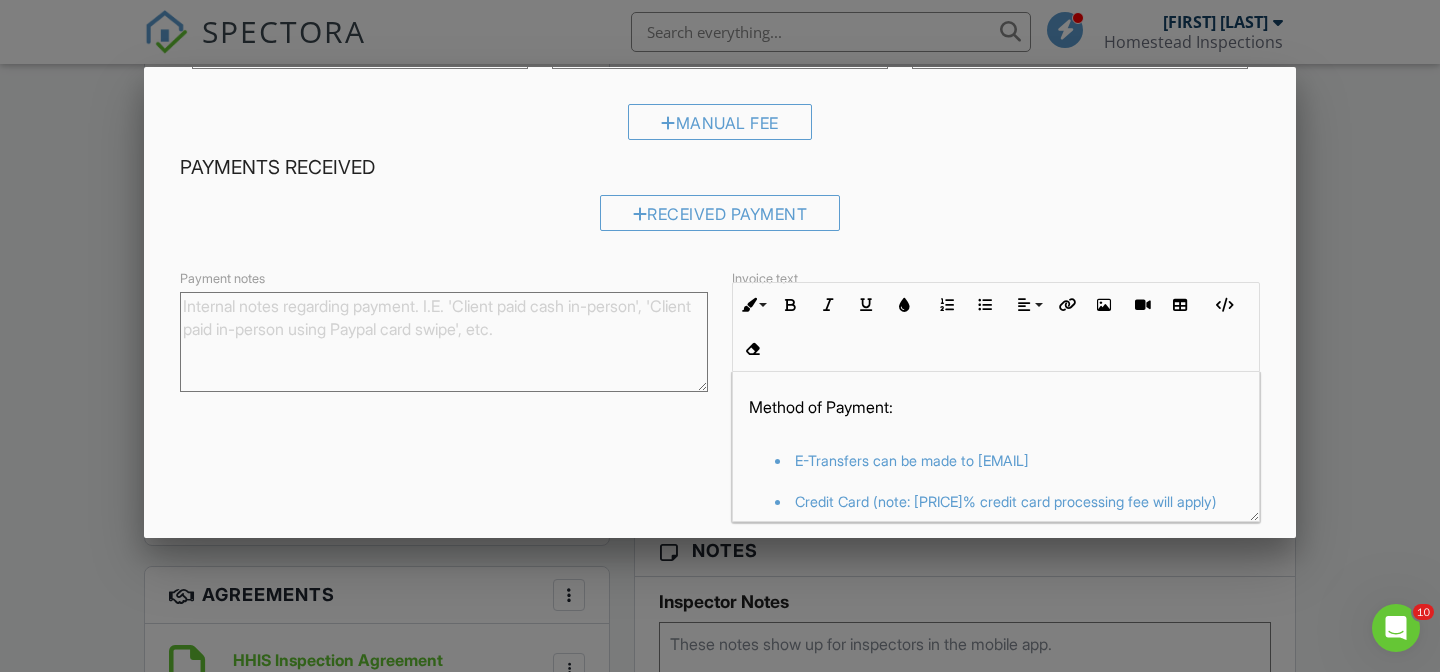 scroll, scrollTop: 450, scrollLeft: 0, axis: vertical 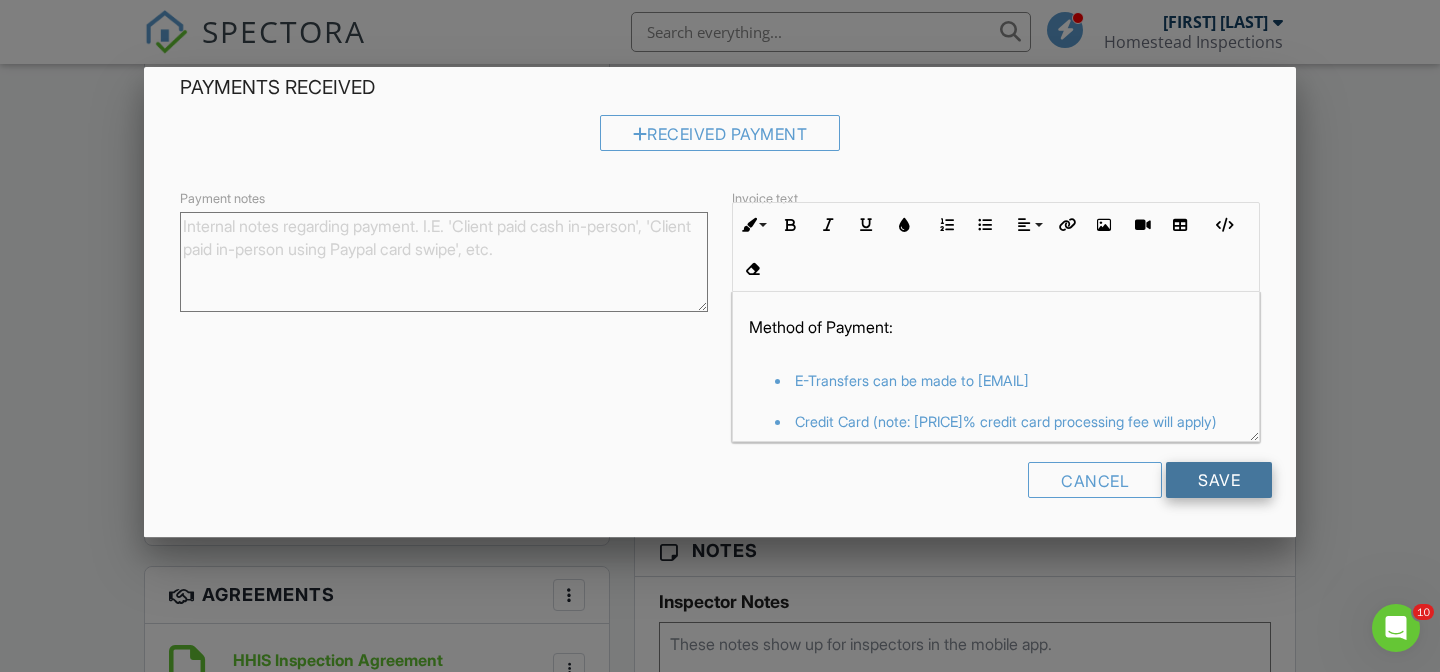 click on "Save" at bounding box center (1219, 480) 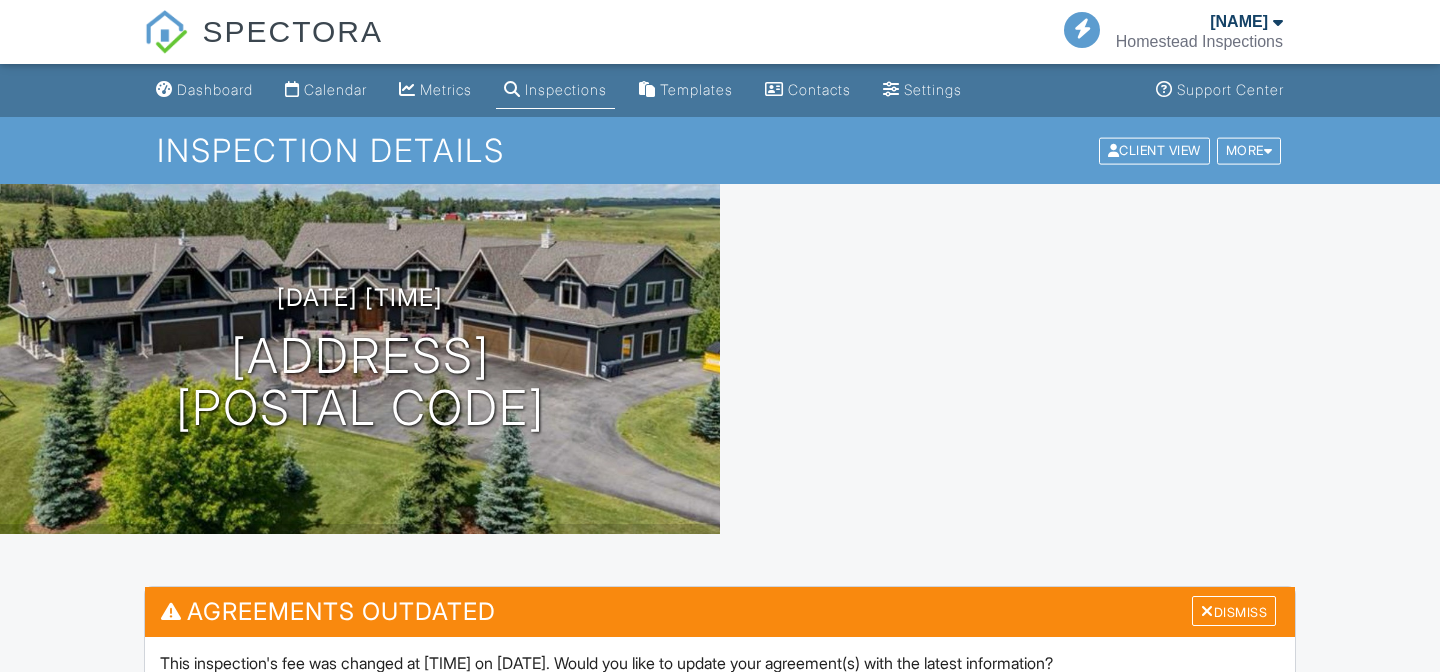 scroll, scrollTop: 0, scrollLeft: 0, axis: both 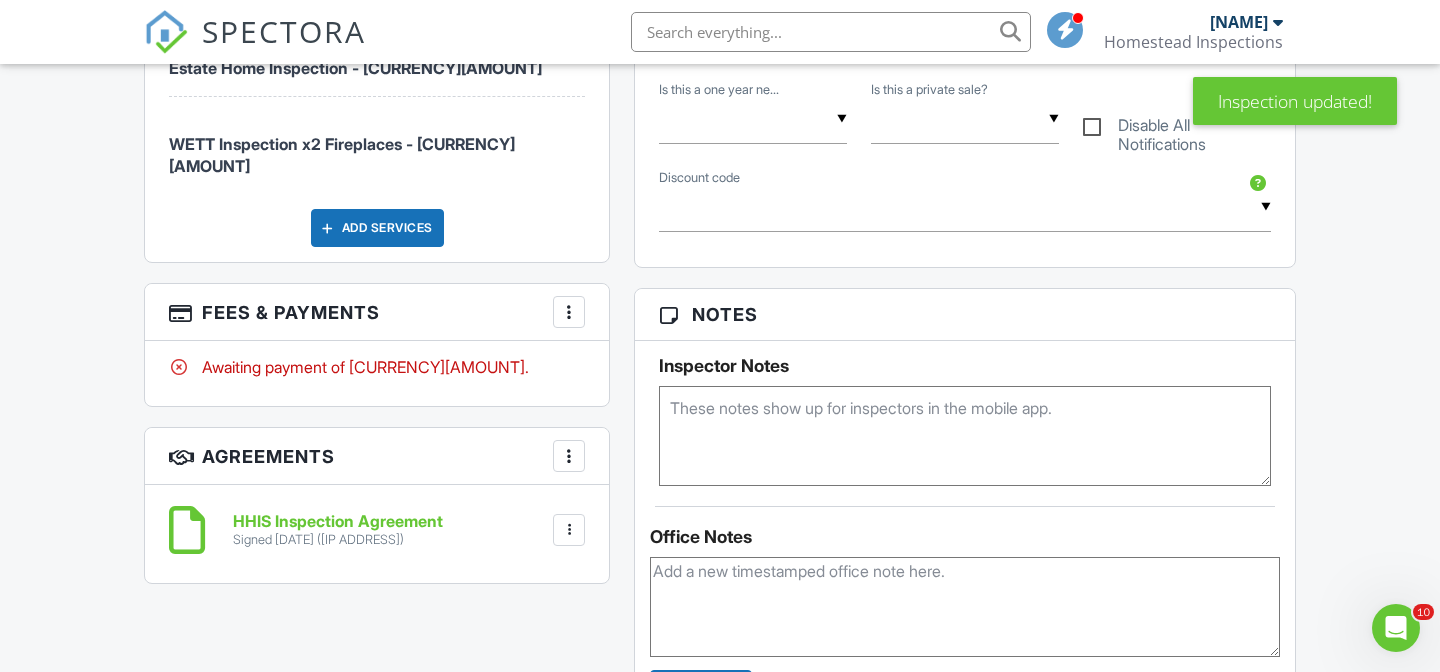 click at bounding box center [569, 312] 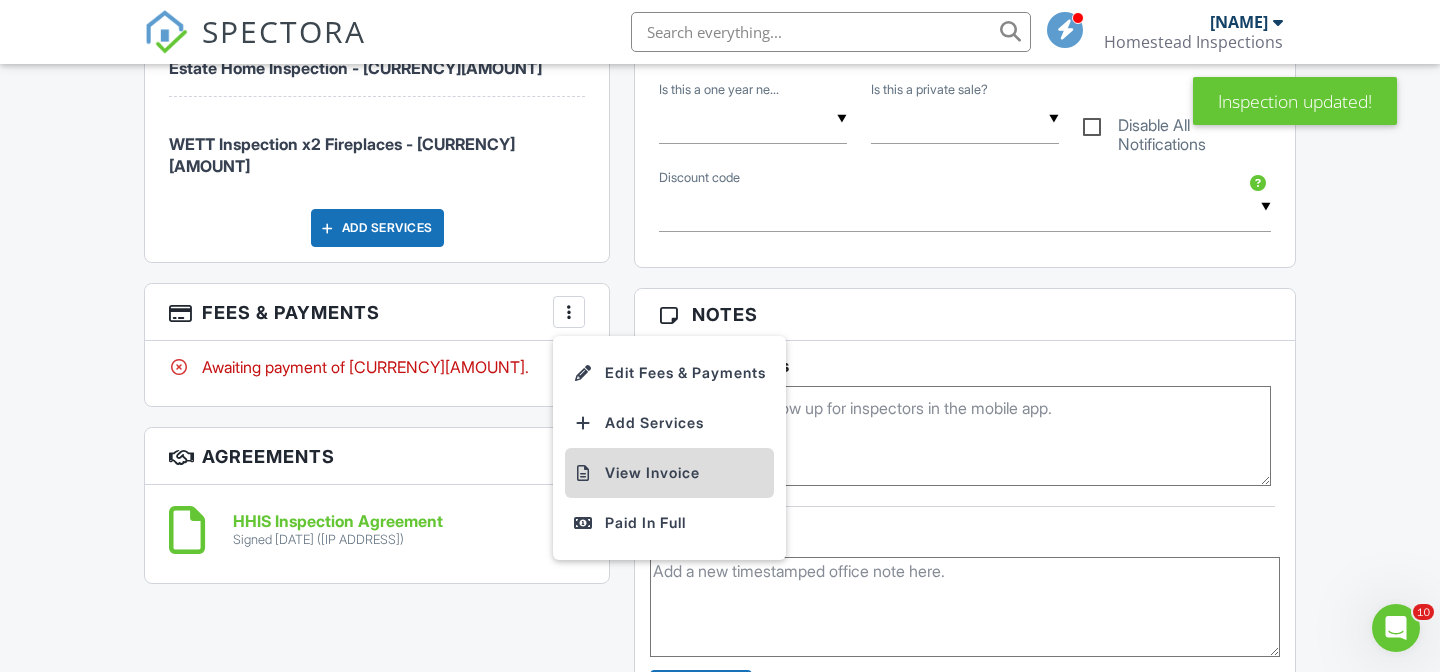 click on "View Invoice" at bounding box center (669, 473) 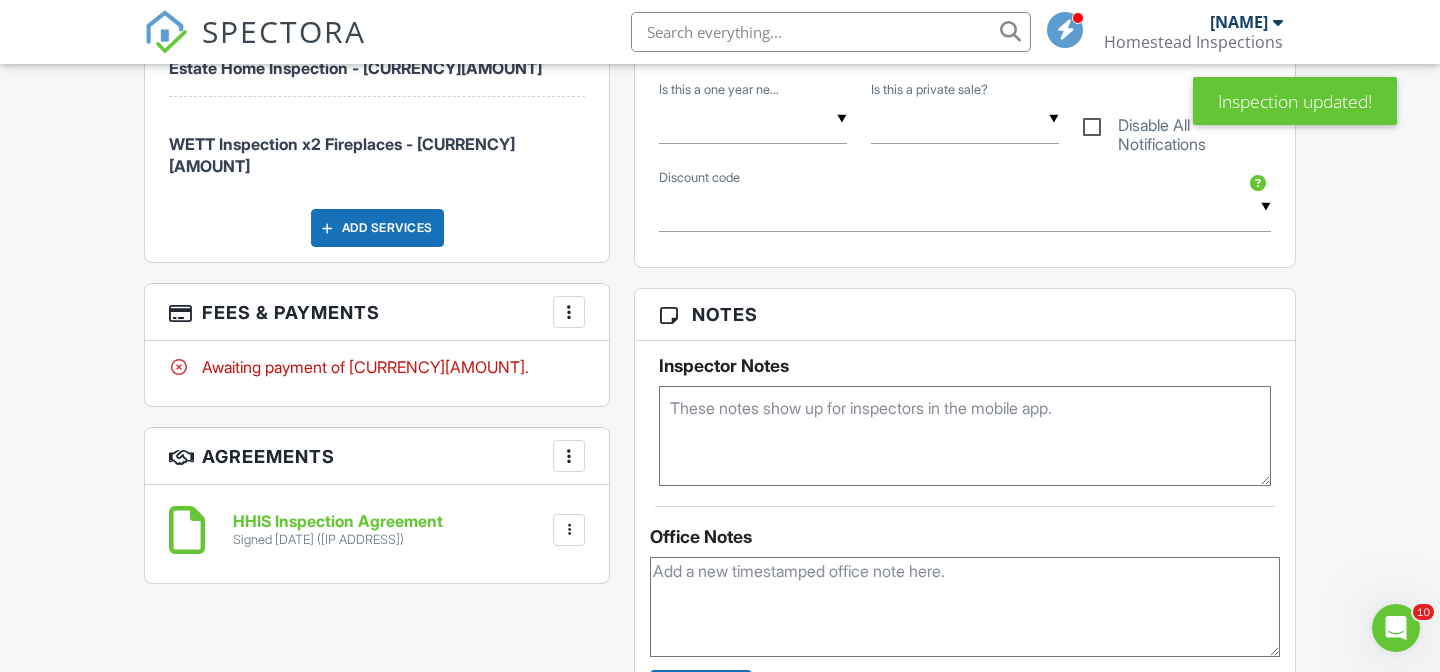 click at bounding box center [569, 312] 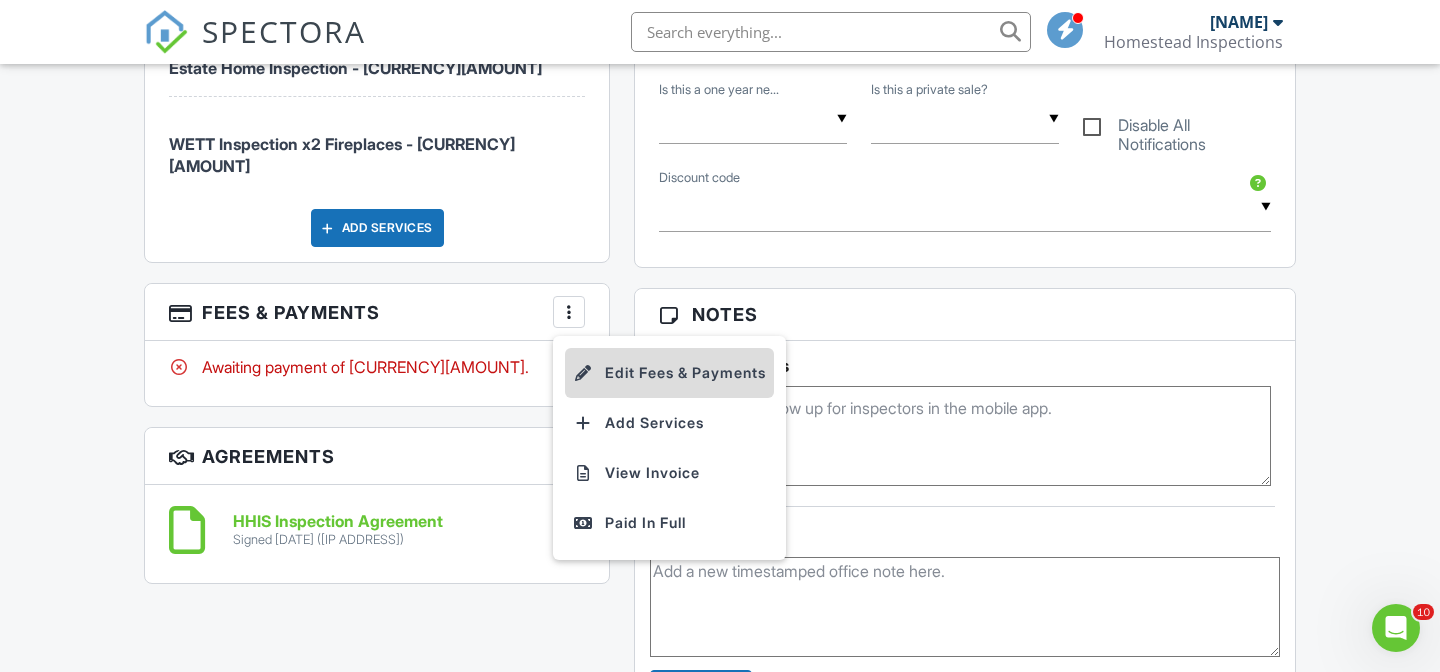 click on "Edit Fees & Payments" at bounding box center [669, 373] 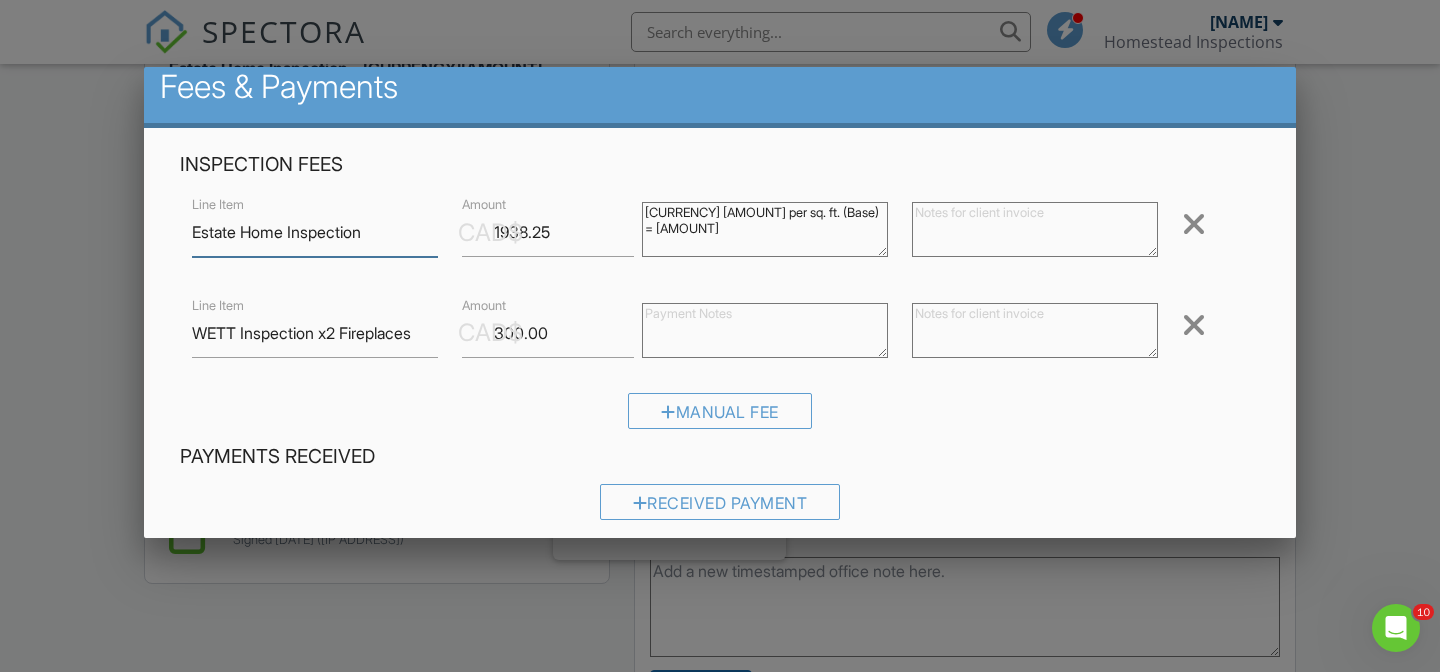 scroll, scrollTop: 0, scrollLeft: 0, axis: both 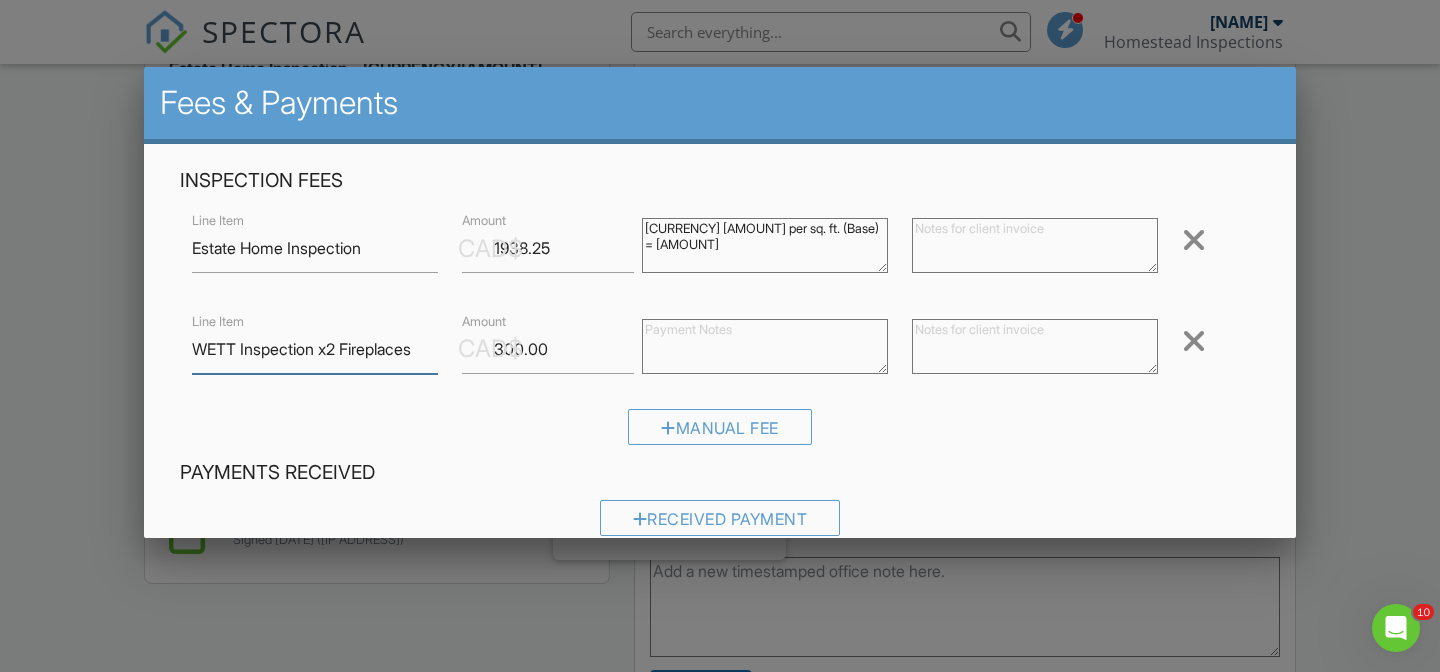 drag, startPoint x: 431, startPoint y: 356, endPoint x: 178, endPoint y: 323, distance: 255.1431 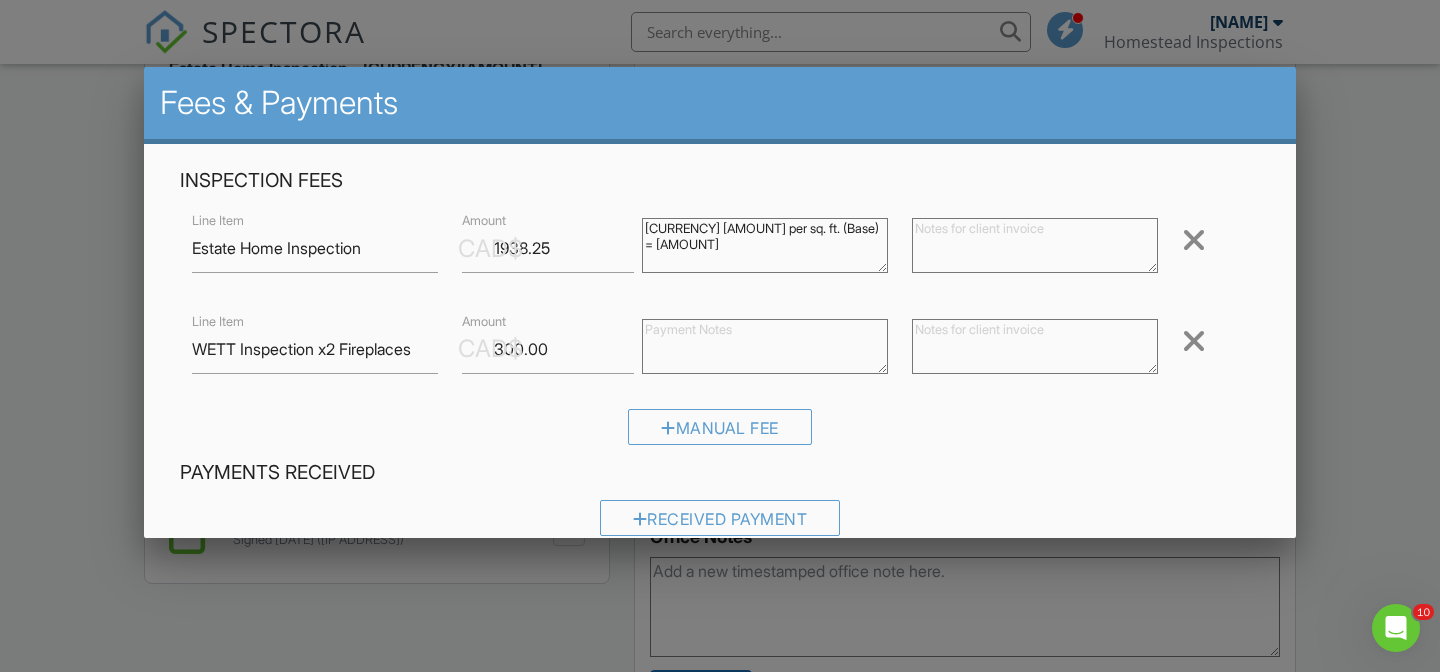 click at bounding box center (1194, 341) 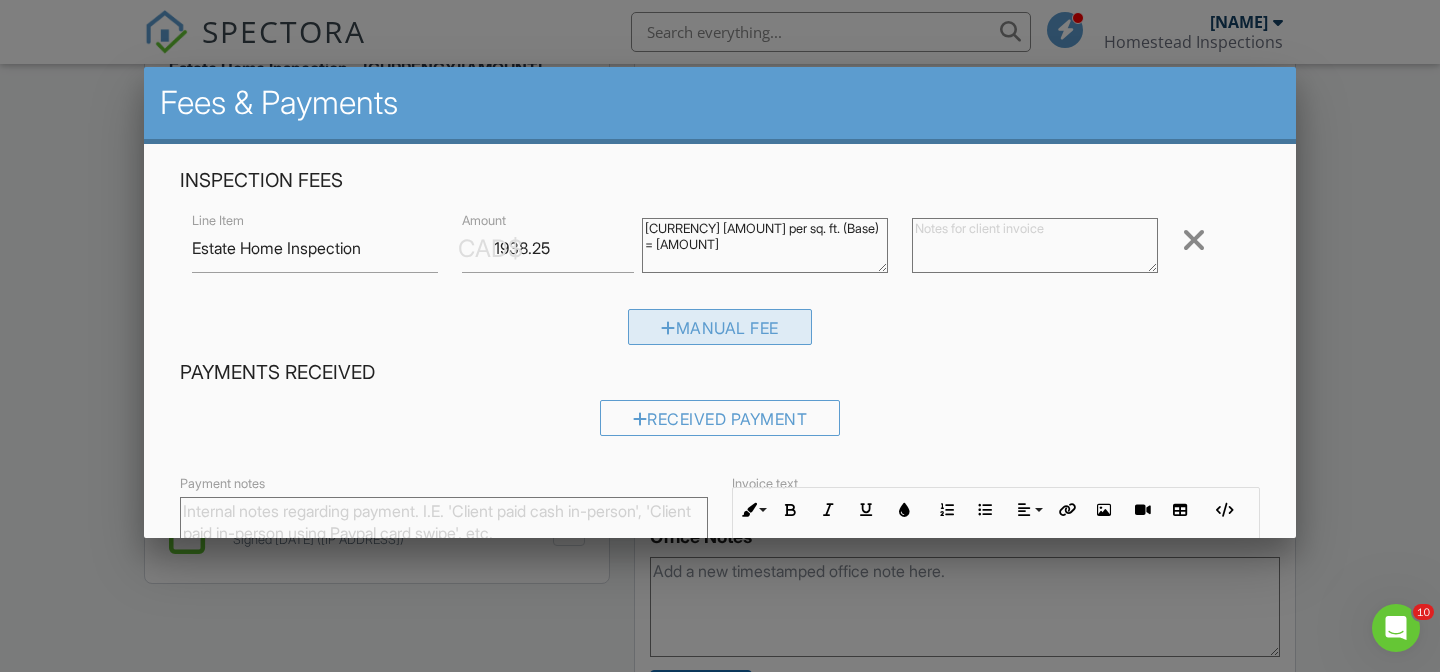 click on "Manual Fee" at bounding box center [720, 327] 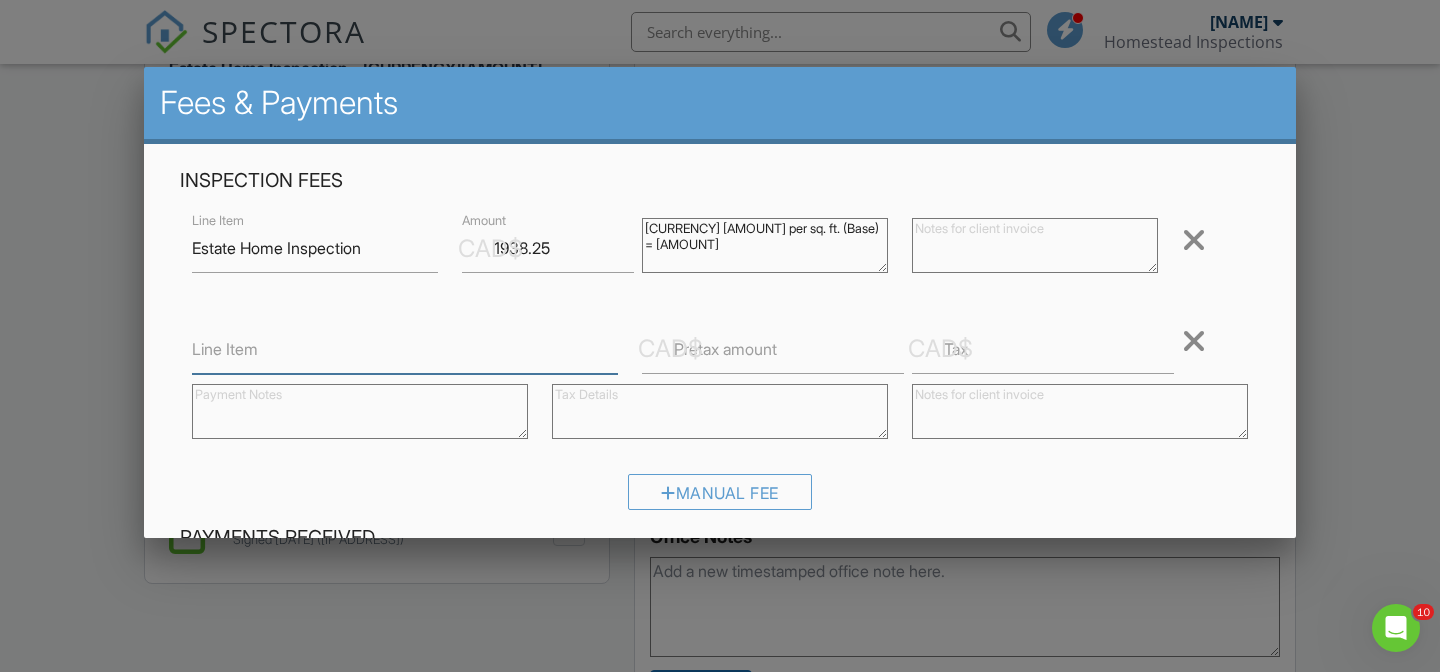 click on "Line Item" at bounding box center [405, 349] 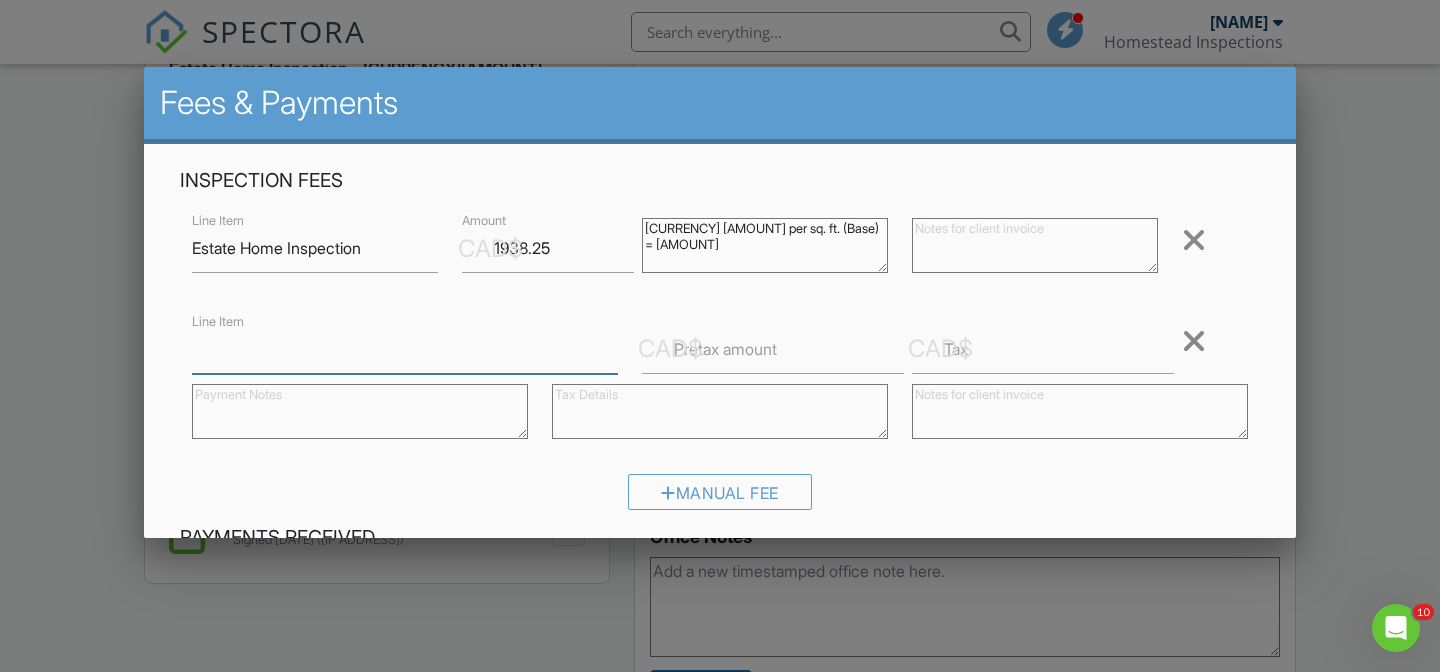 paste on "WETT Inspection x2 Fireplaces" 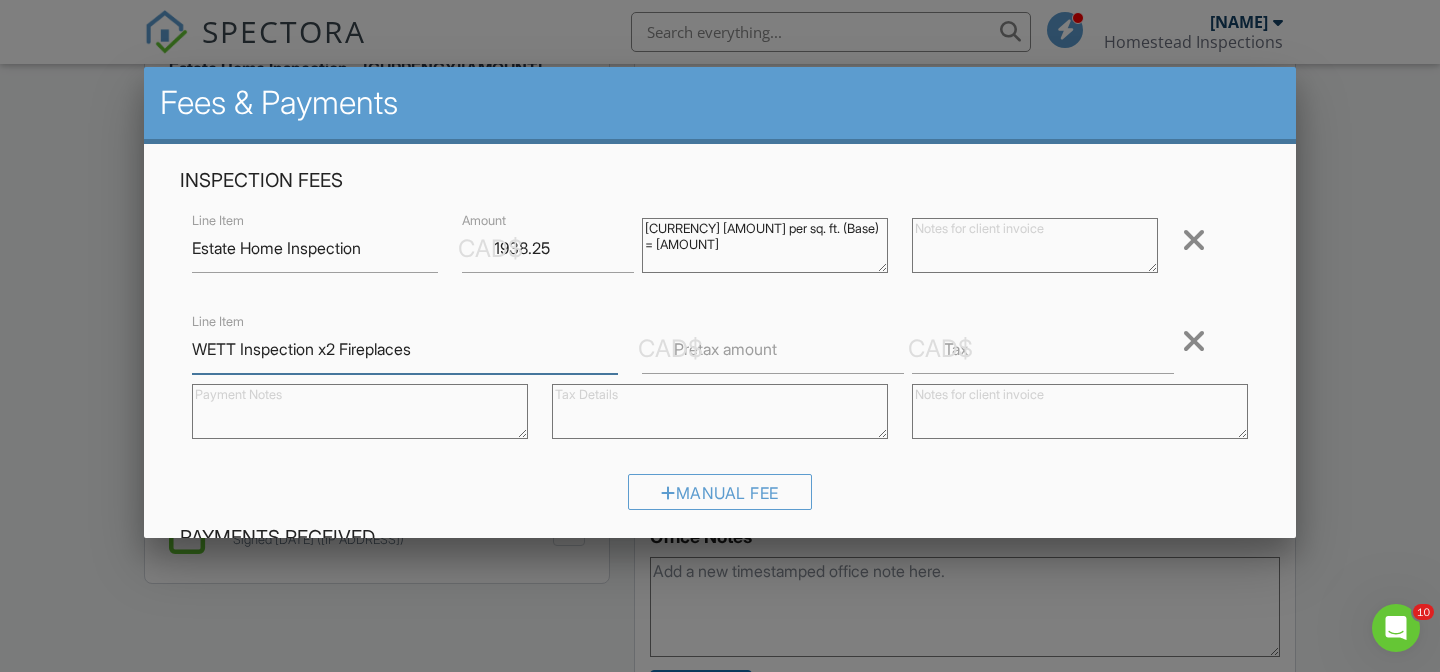type on "WETT Inspection x2 Fireplaces" 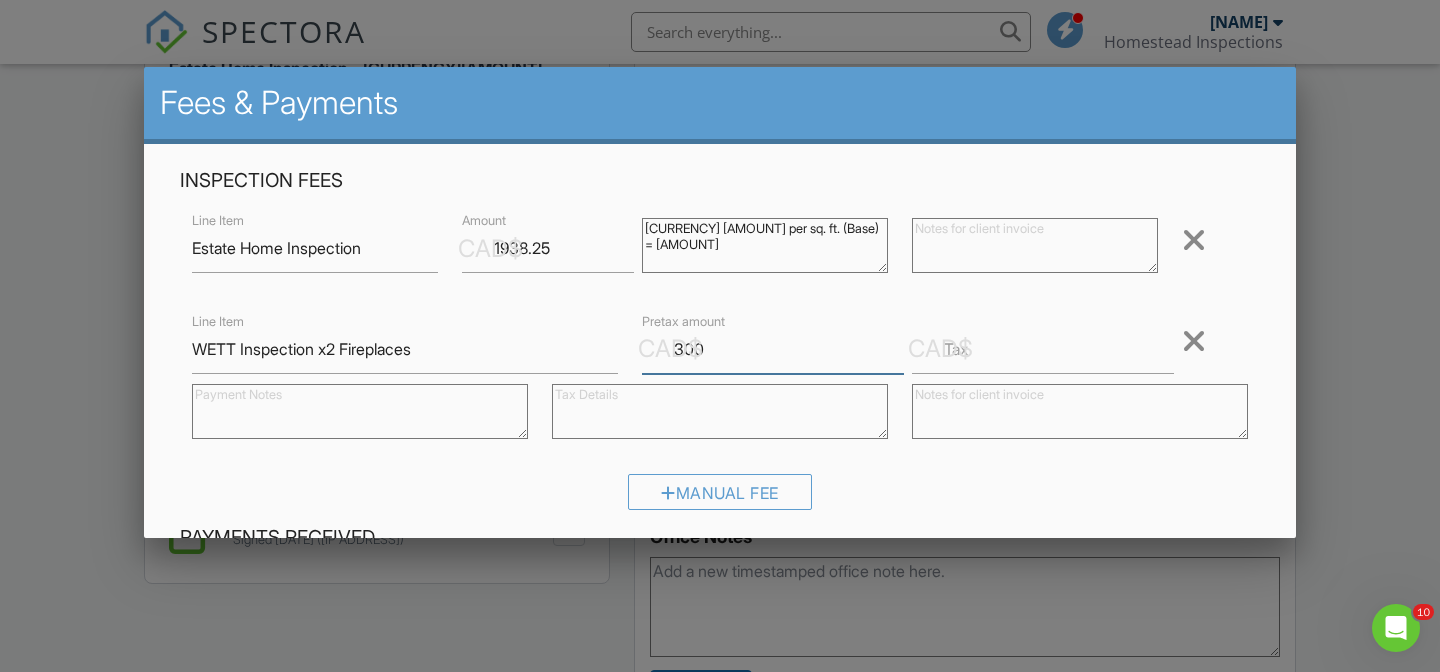 type on "300" 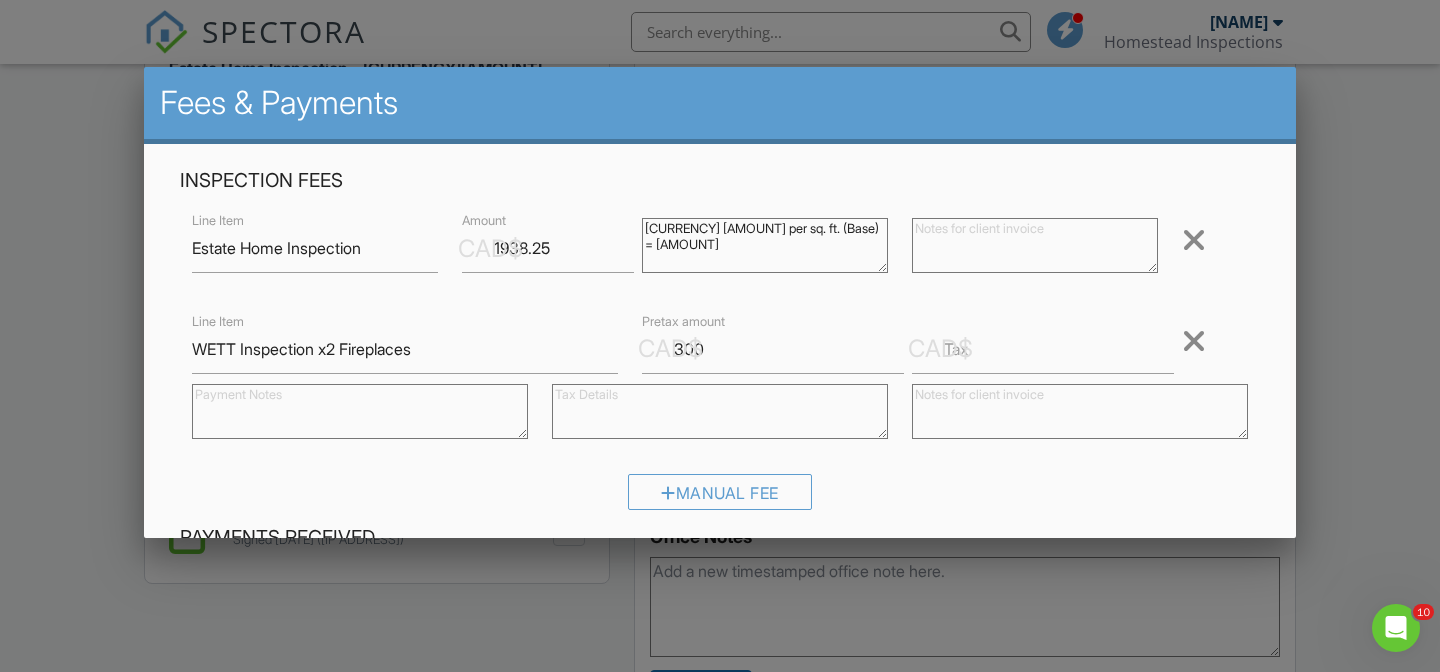 click on "CAD$" at bounding box center (940, 349) 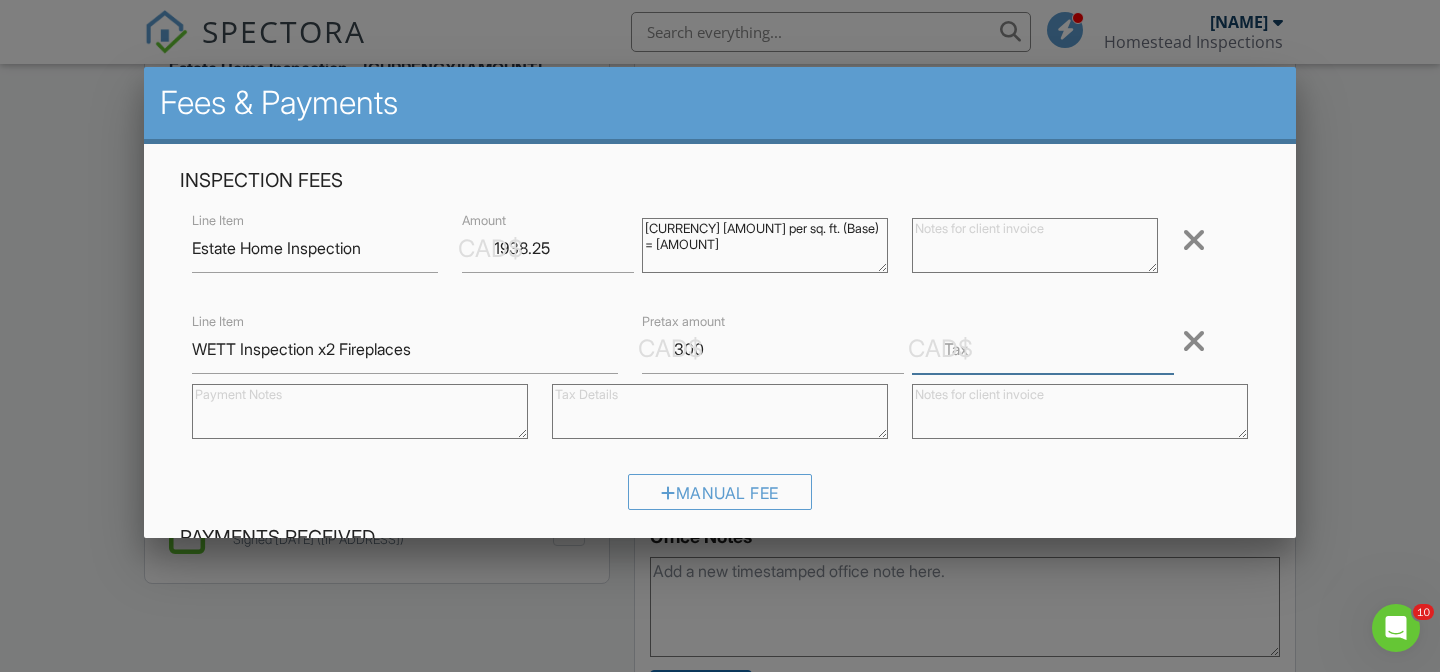 click on "Tax" at bounding box center [1043, 349] 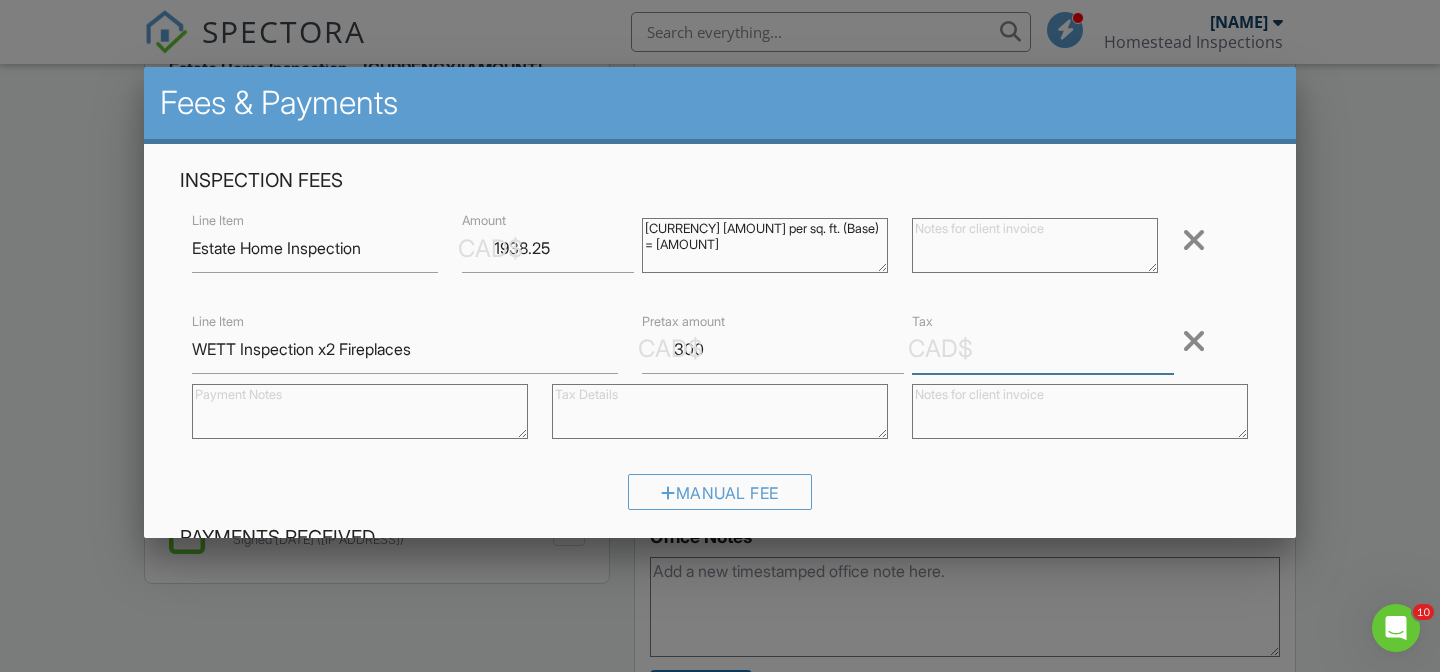 click on "Tax" at bounding box center (1043, 349) 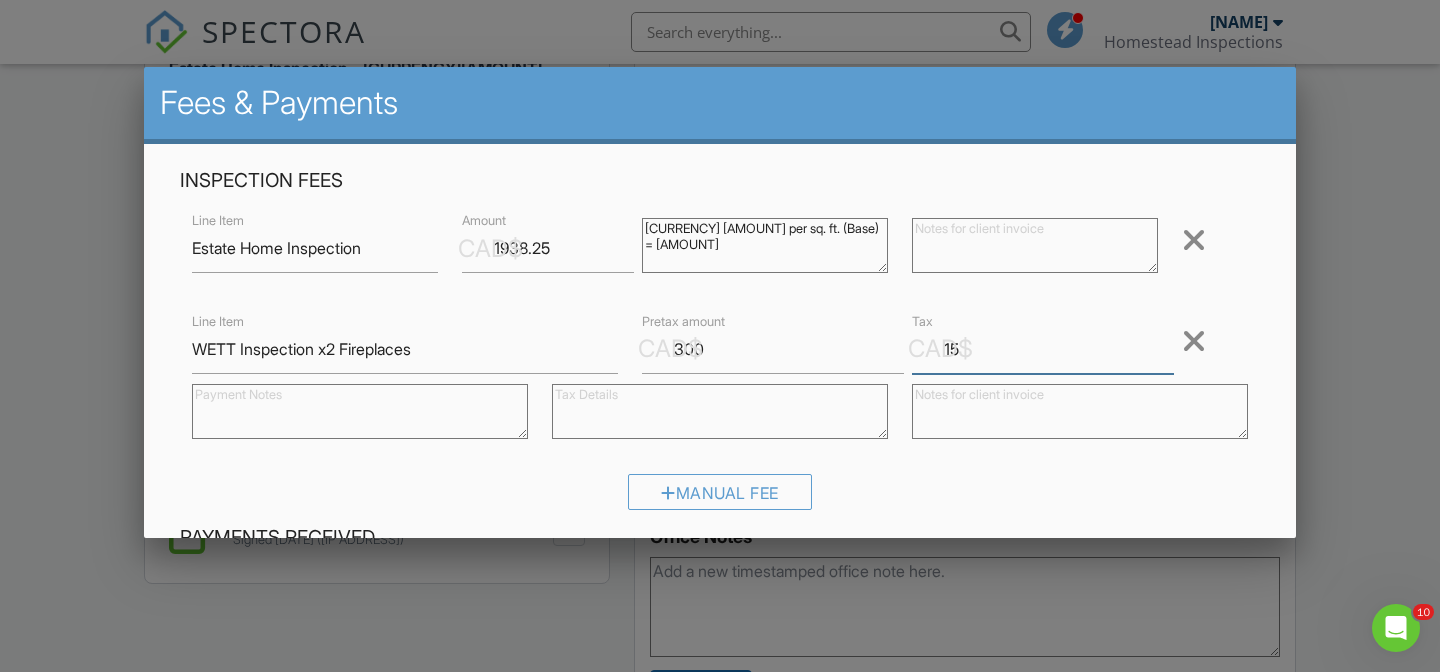 type on "15" 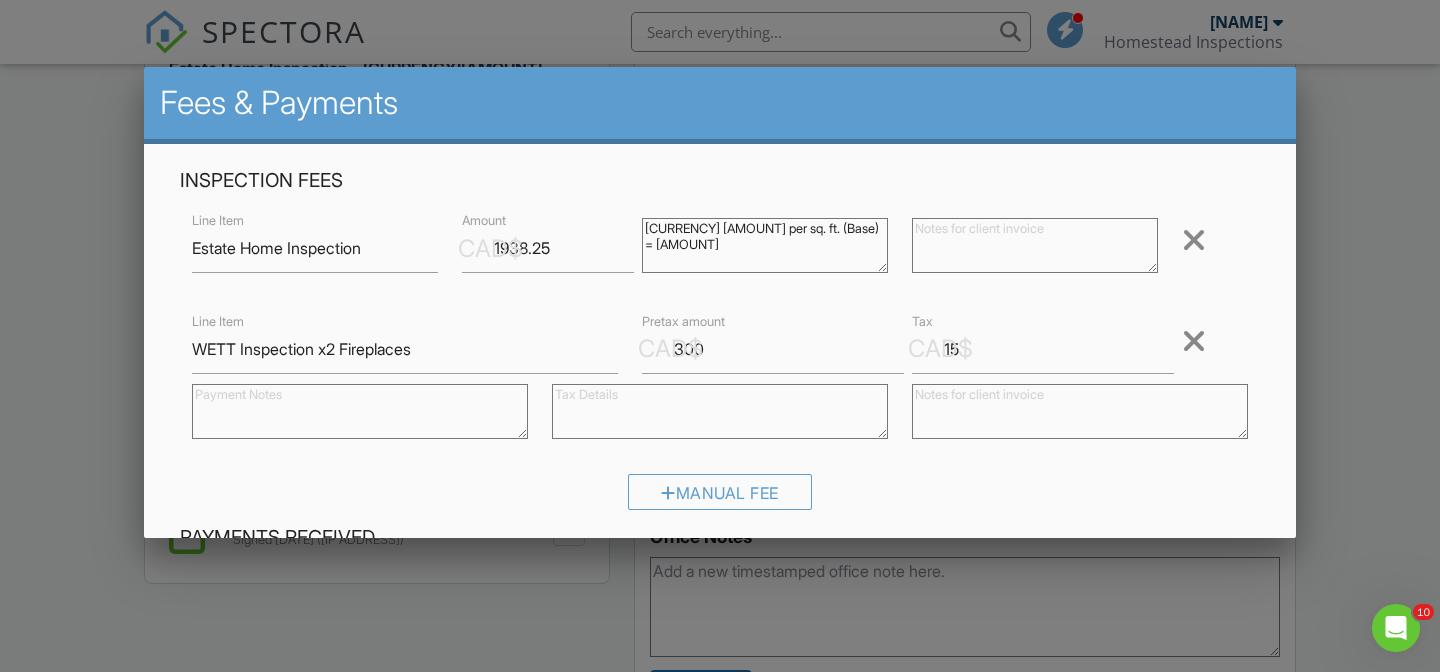 click on "Manual Fee" at bounding box center (720, 499) 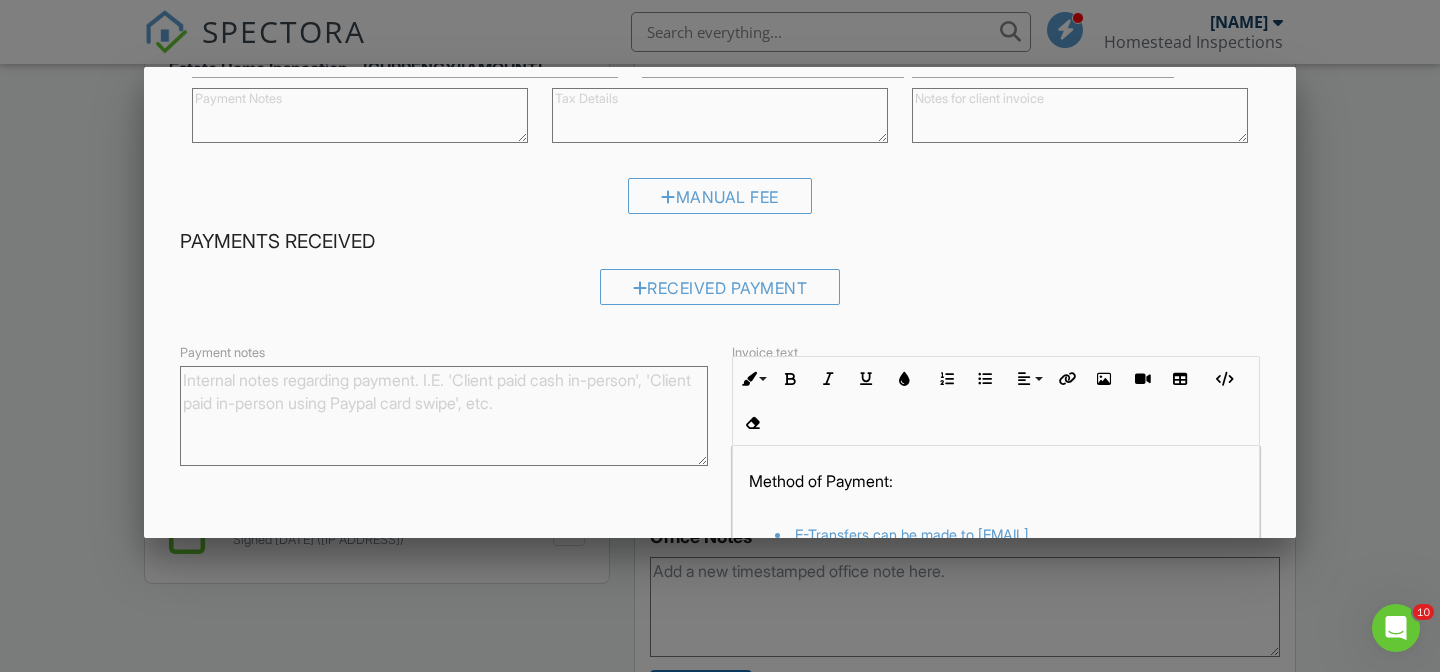 scroll, scrollTop: 450, scrollLeft: 0, axis: vertical 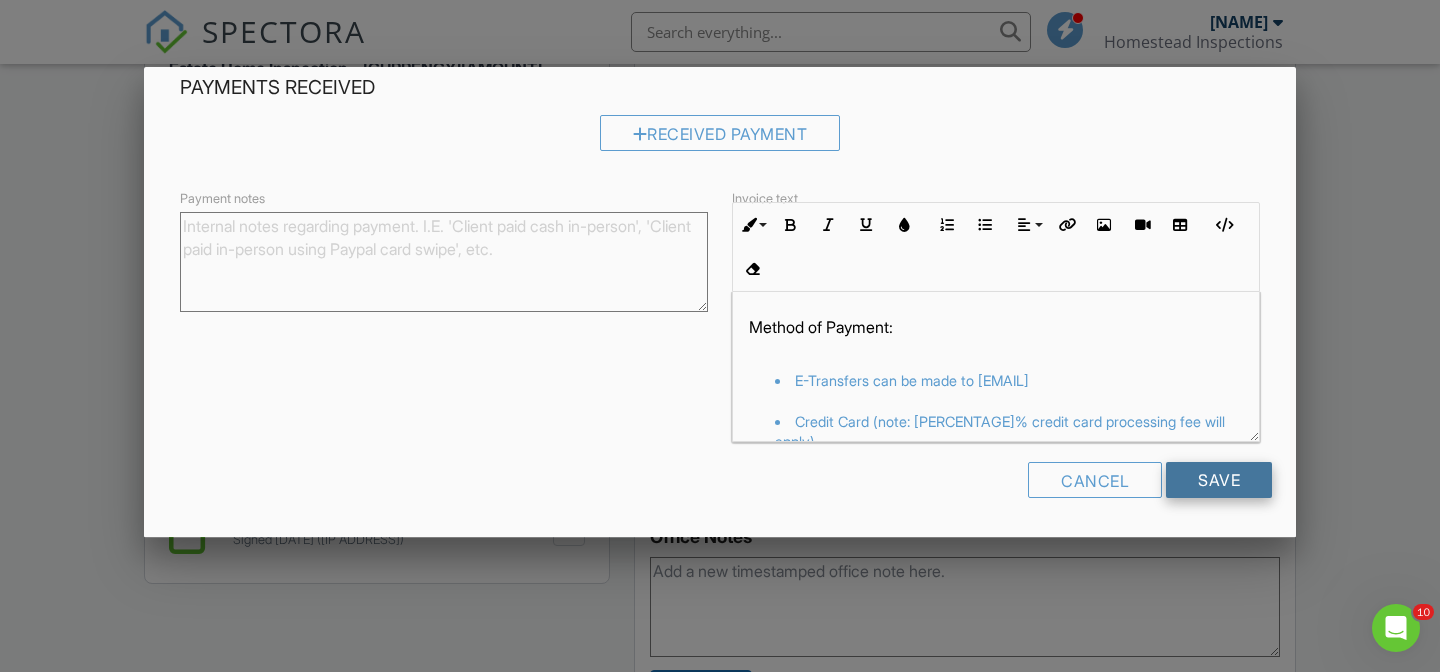 click on "Save" at bounding box center (1219, 480) 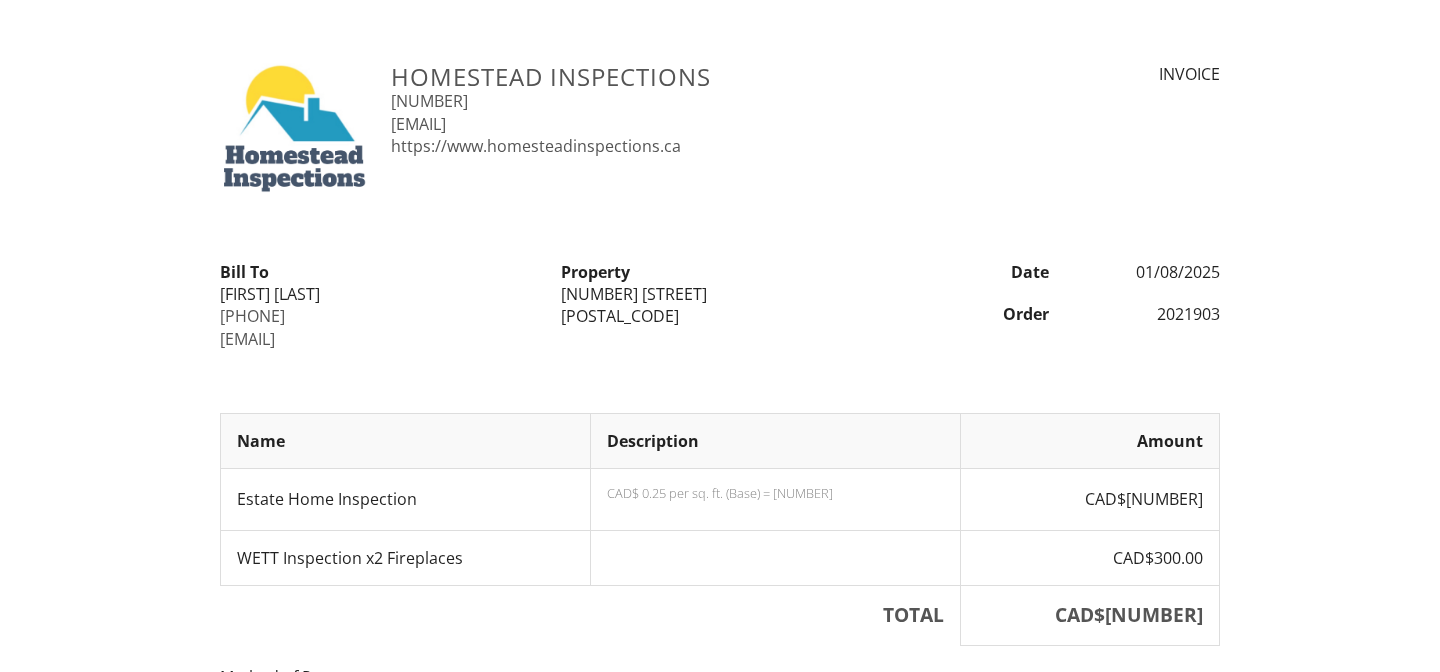 scroll, scrollTop: 0, scrollLeft: 0, axis: both 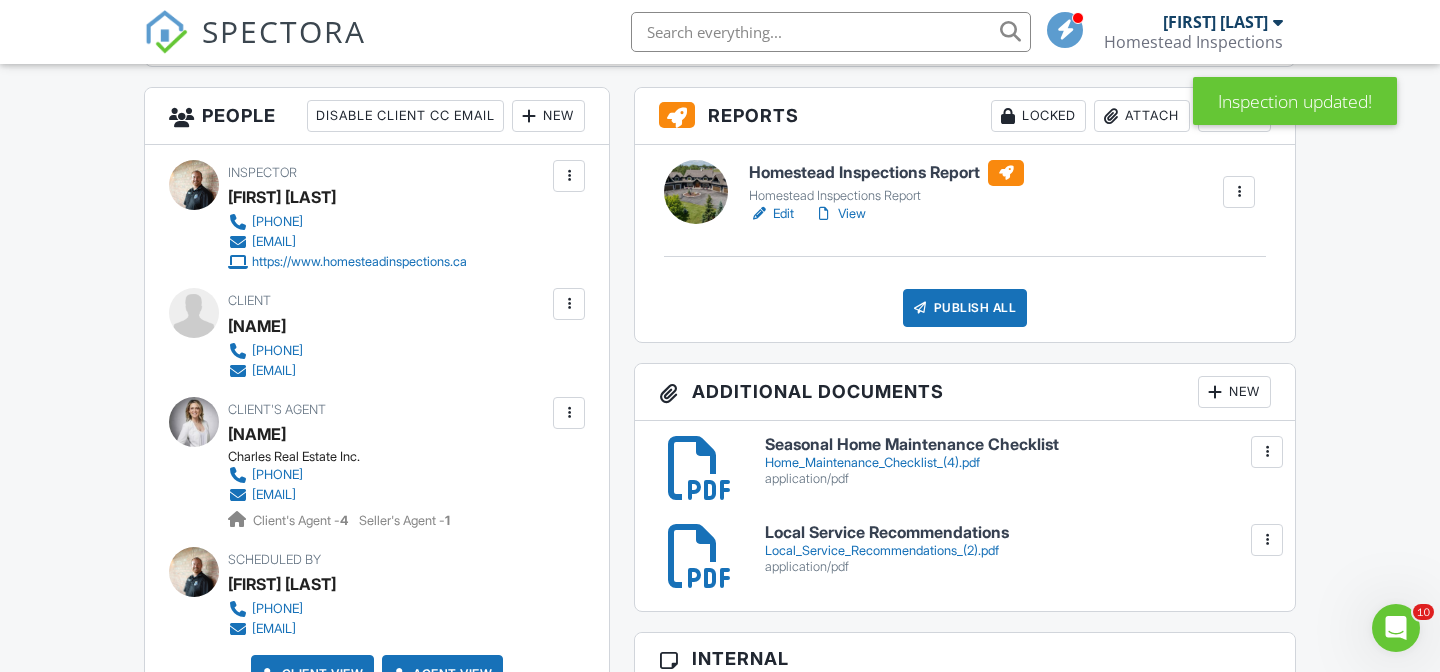 click on "Publish All" at bounding box center [965, 308] 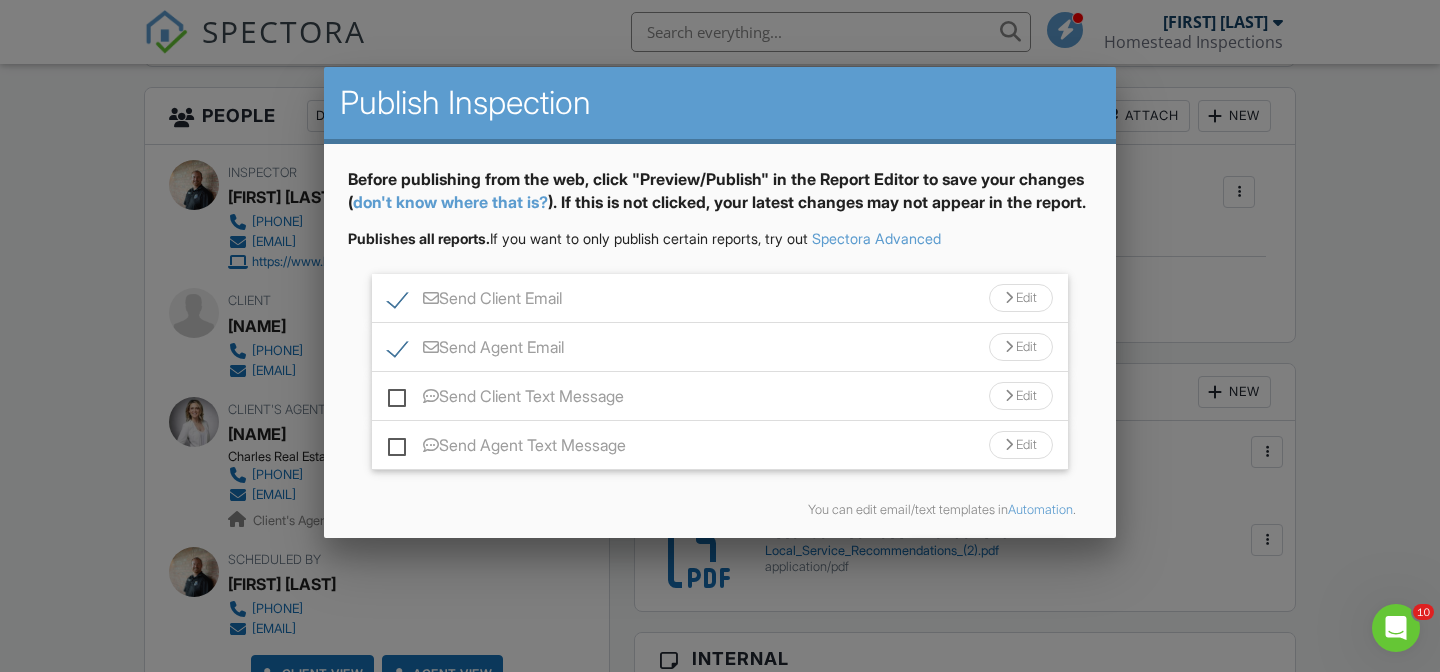click on "Edit" at bounding box center [1021, 298] 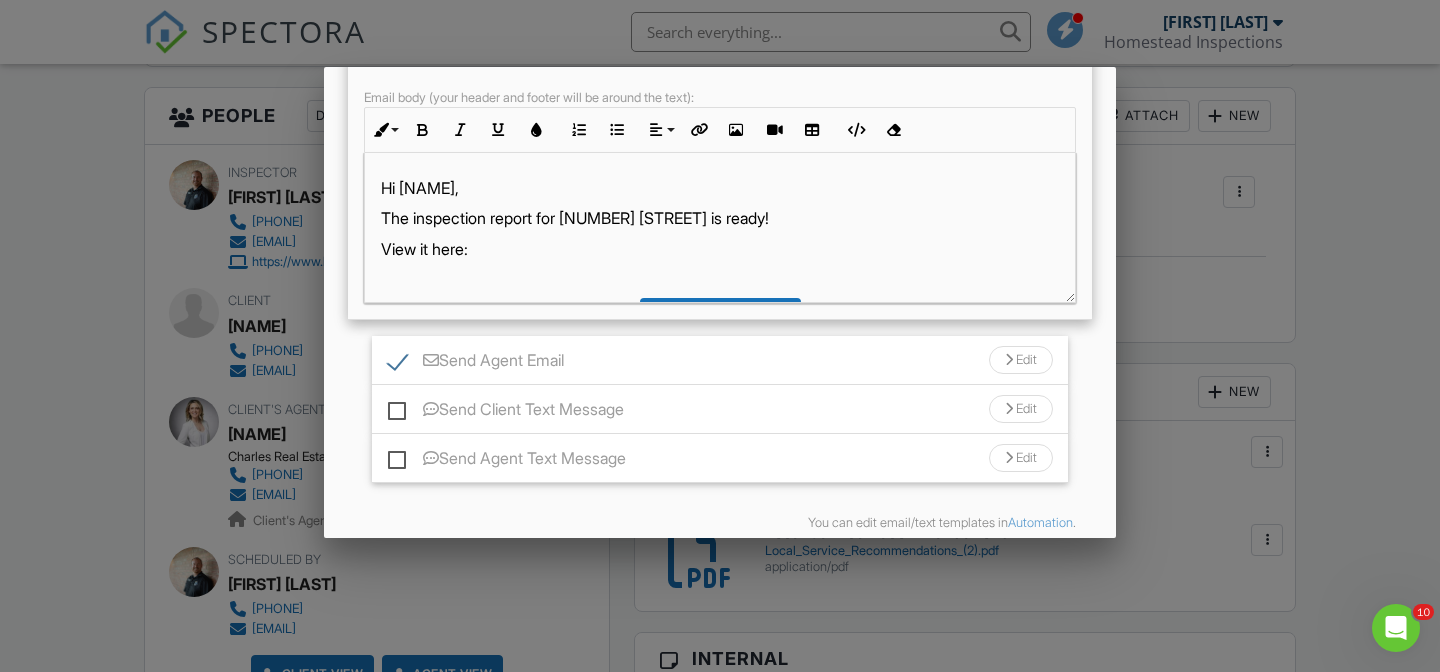 scroll, scrollTop: 190, scrollLeft: 0, axis: vertical 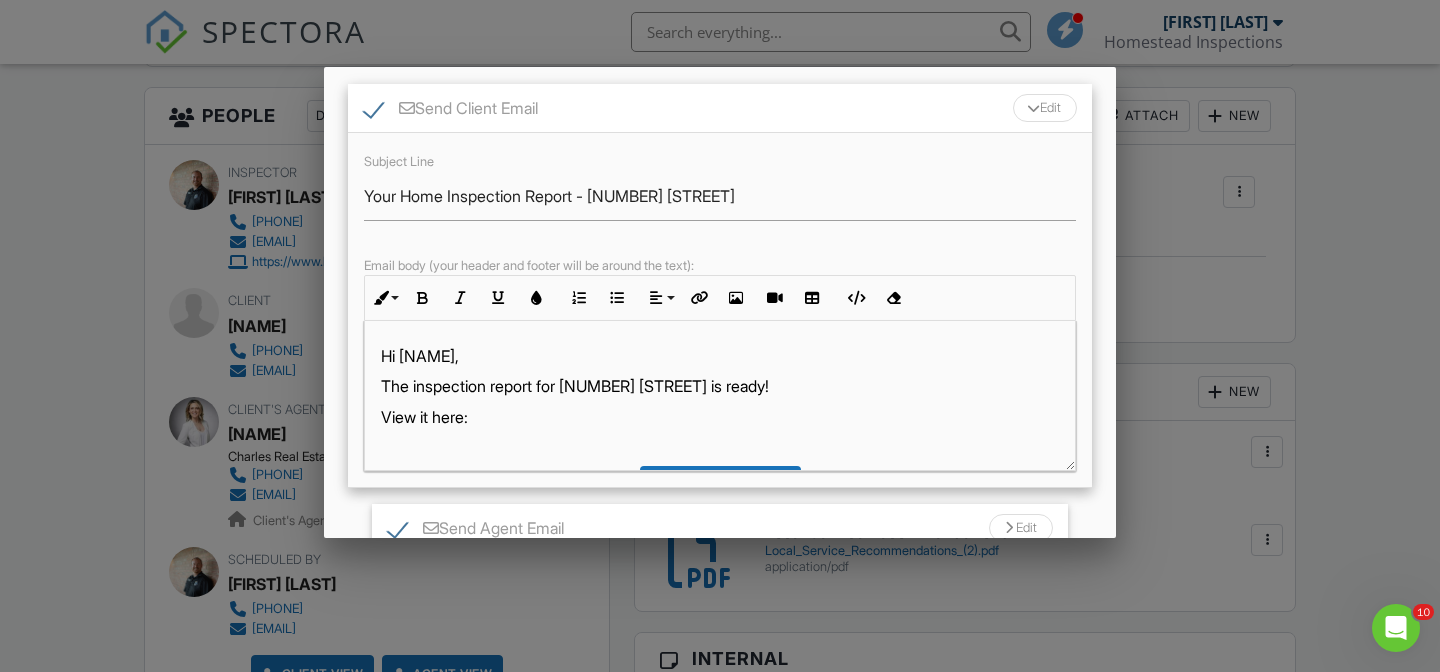 click on "View it here:" at bounding box center (720, 417) 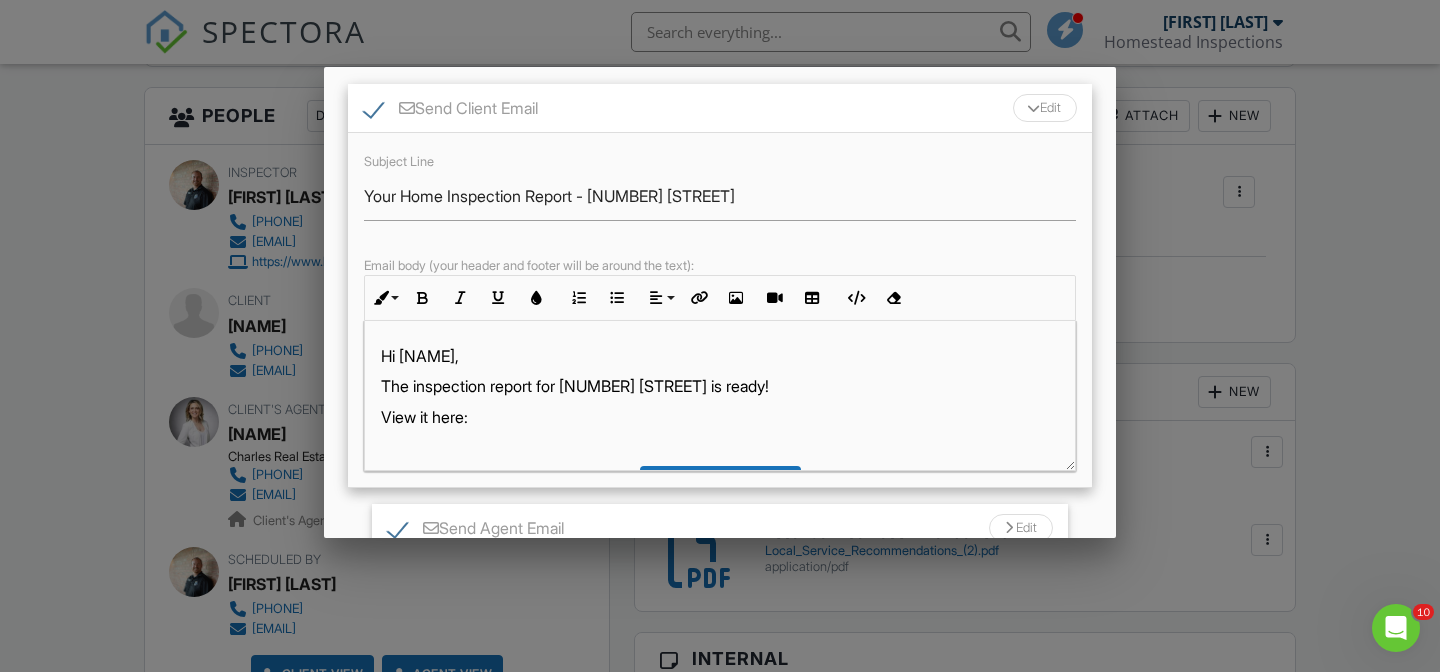 click on "The inspection report for [NUMBER] [STREET] is ready!" at bounding box center (720, 386) 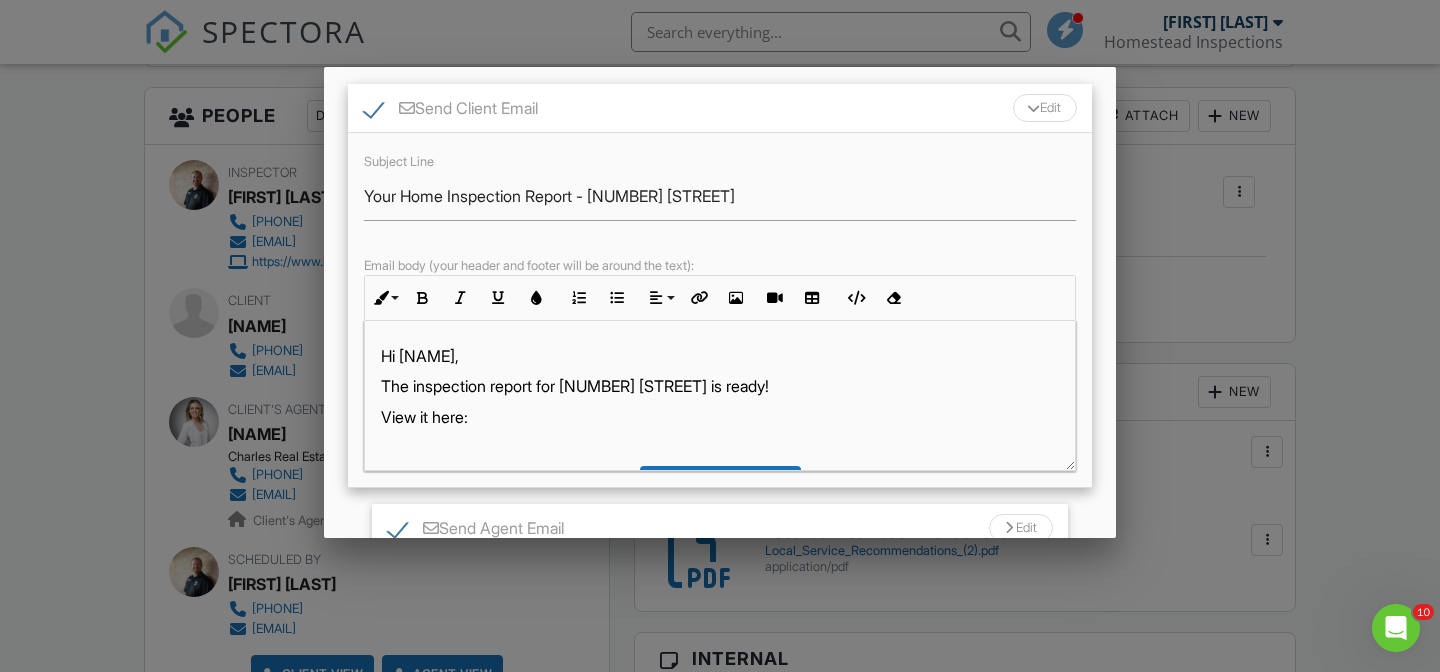 type 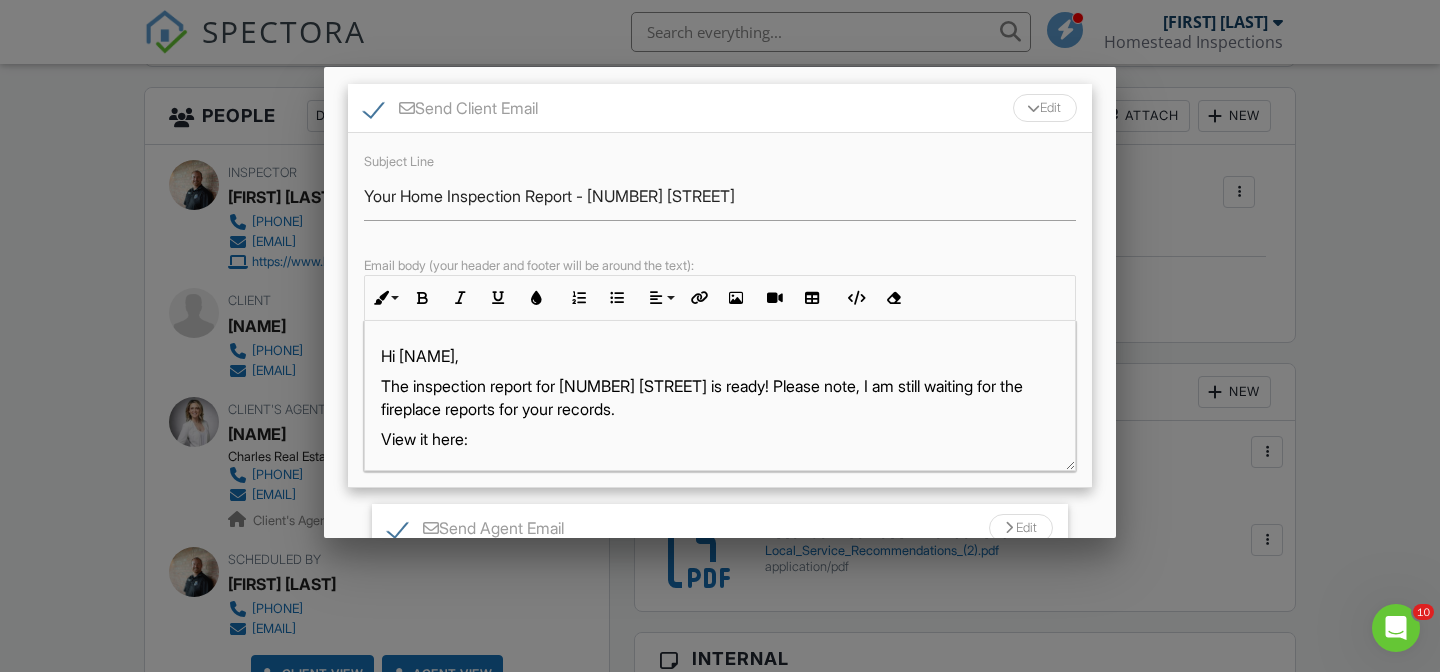 click on "The inspection report for 58 Big Hl Spgs Mdw is ready! Please note, I am still waiting for the fireplace reports for your records." at bounding box center (720, 397) 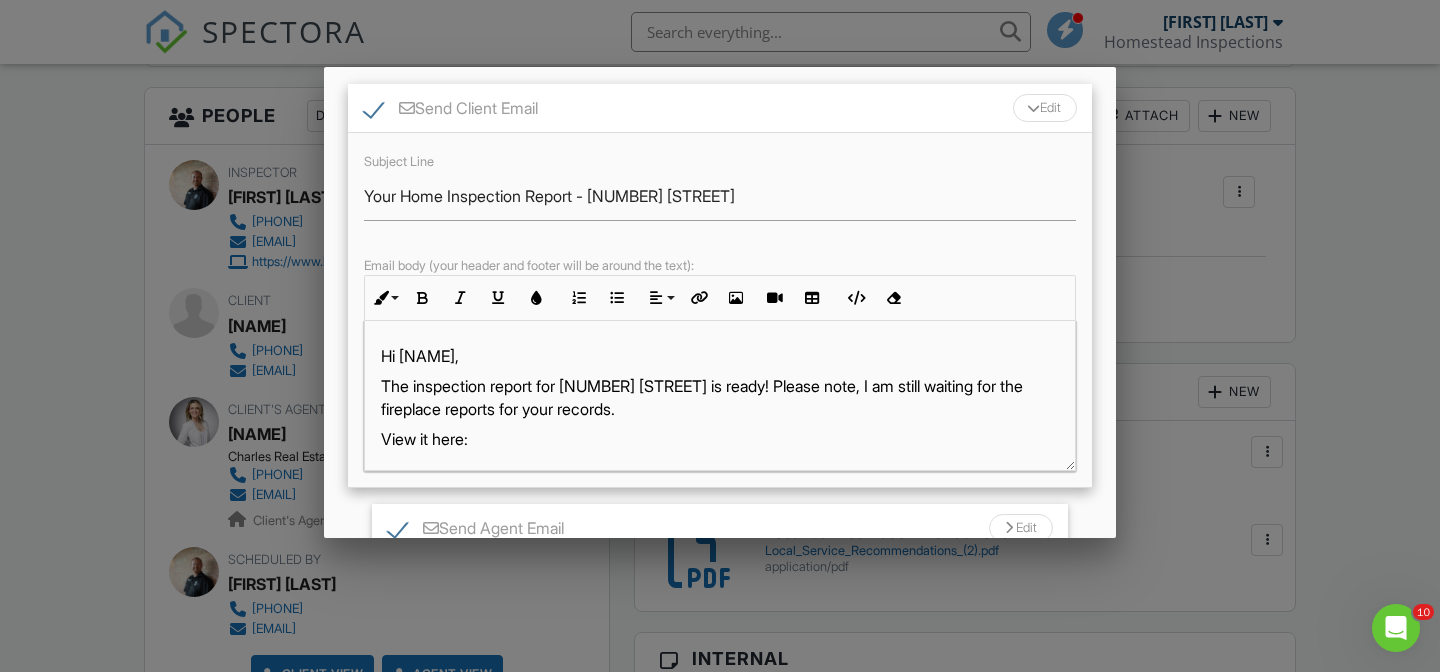 click on "The inspection report for 58 Big Hl Spgs Mdw is ready! Please note, I am still waiting for the fireplace reports for your records." at bounding box center (720, 397) 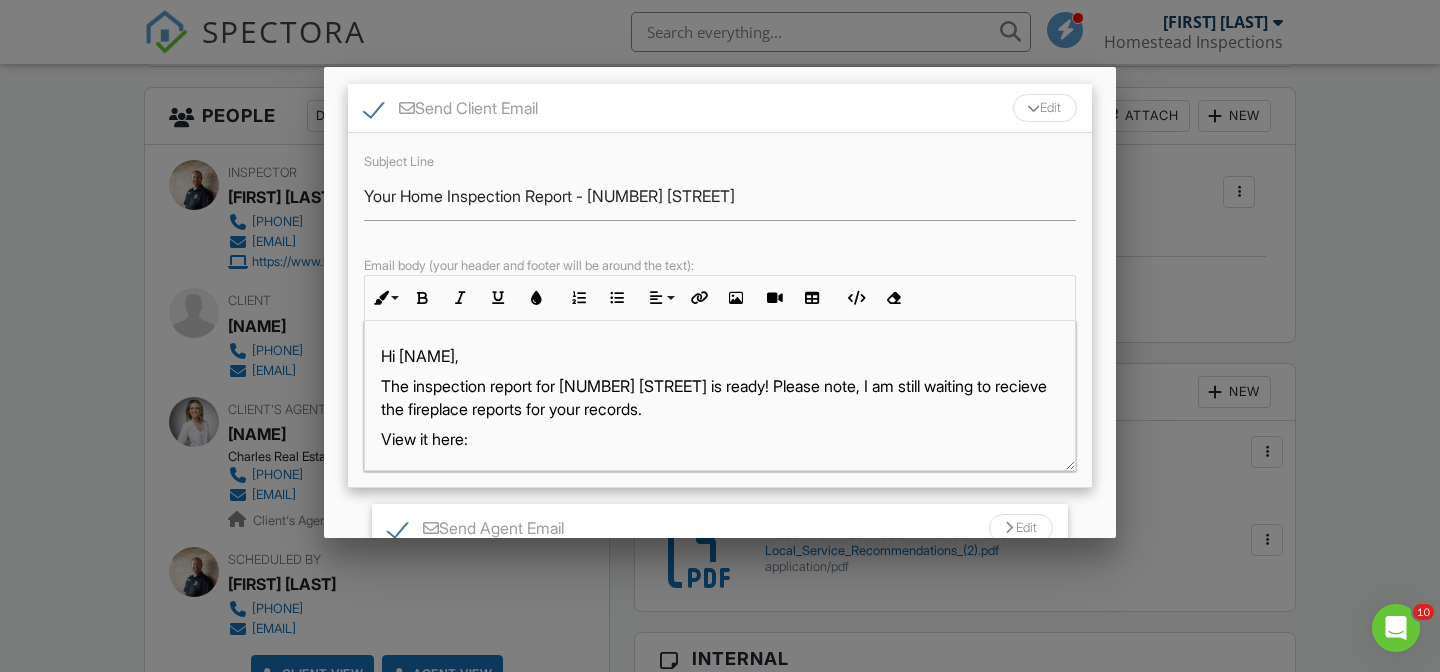 click on "The inspection report for 58 Big Hl Spgs Mdw is ready! Please note, I am still waiting to recieve the fireplace reports for your records." at bounding box center [720, 397] 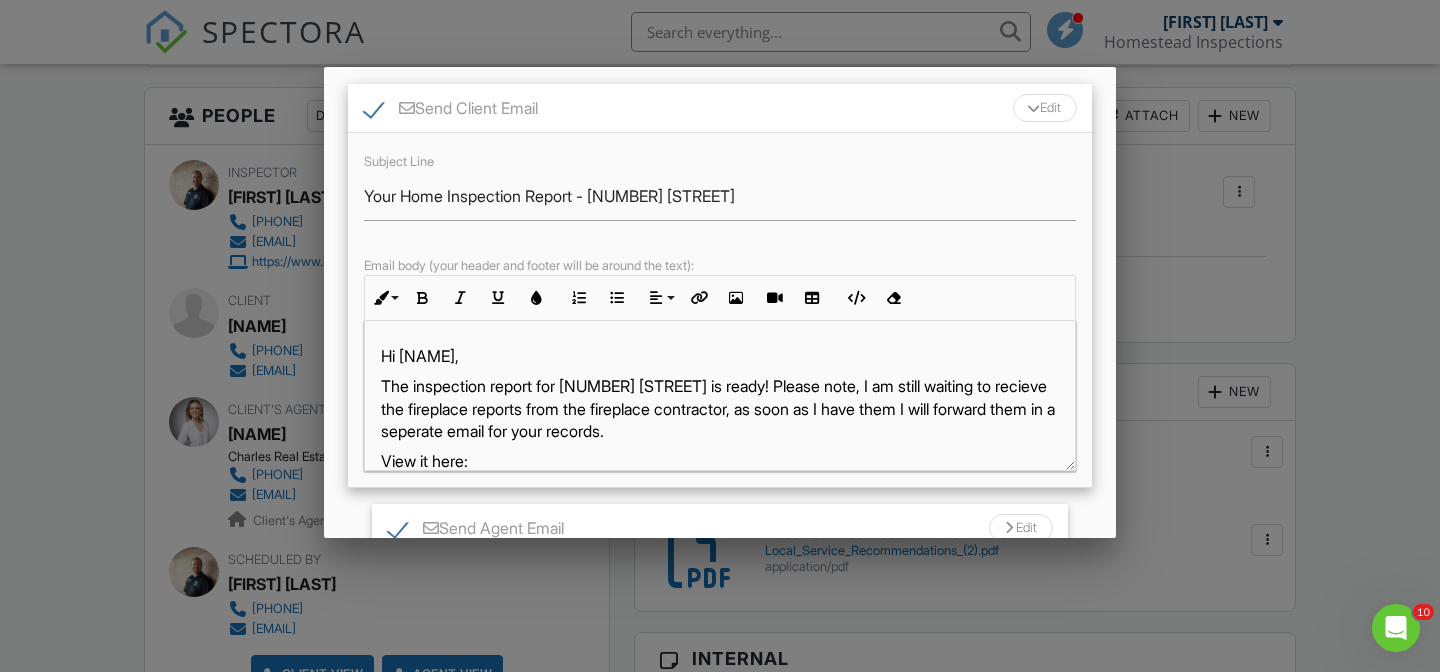 drag, startPoint x: 799, startPoint y: 414, endPoint x: 799, endPoint y: 461, distance: 47 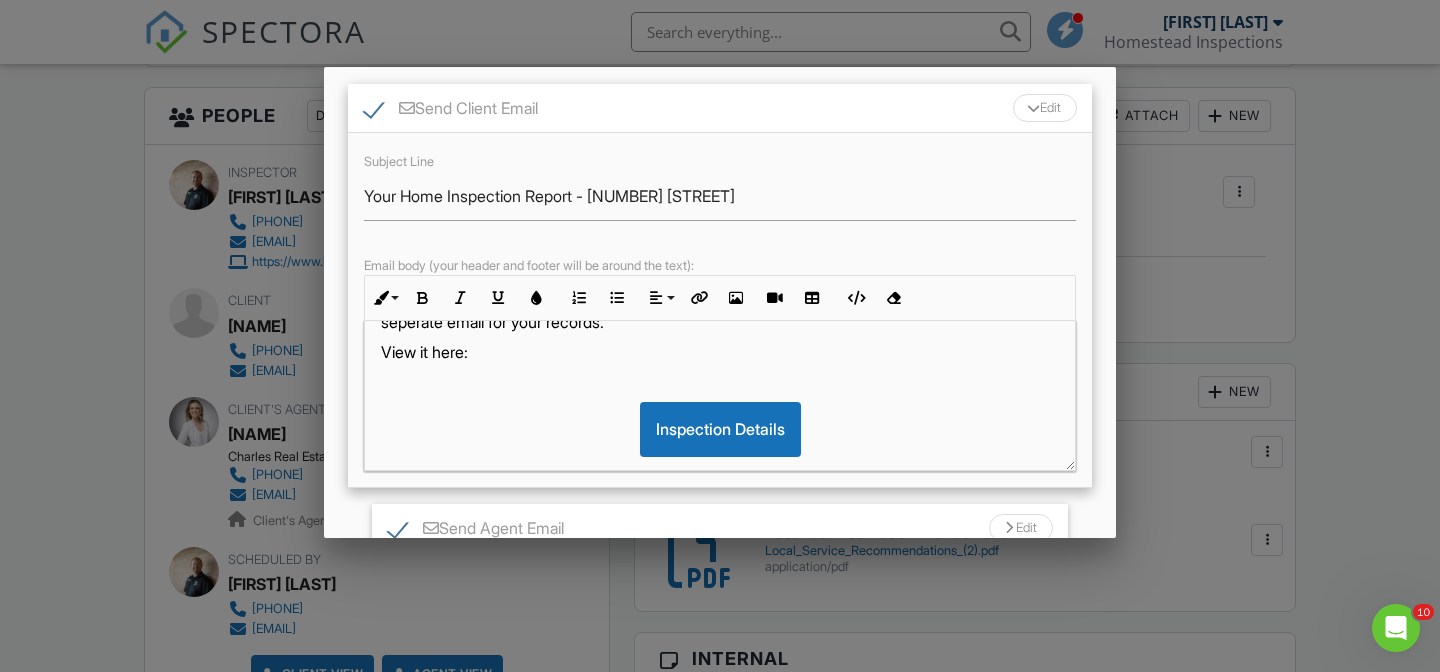 scroll, scrollTop: 56, scrollLeft: 0, axis: vertical 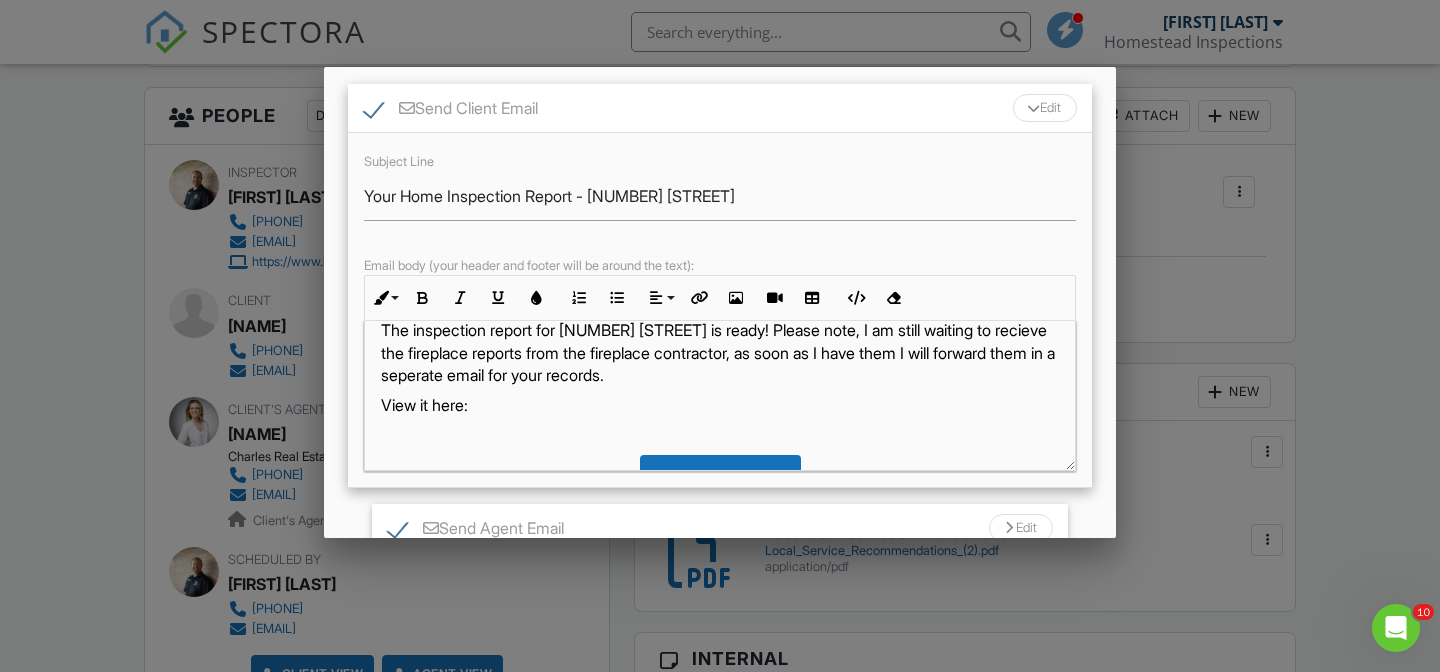 click on "View it here:" at bounding box center [720, 405] 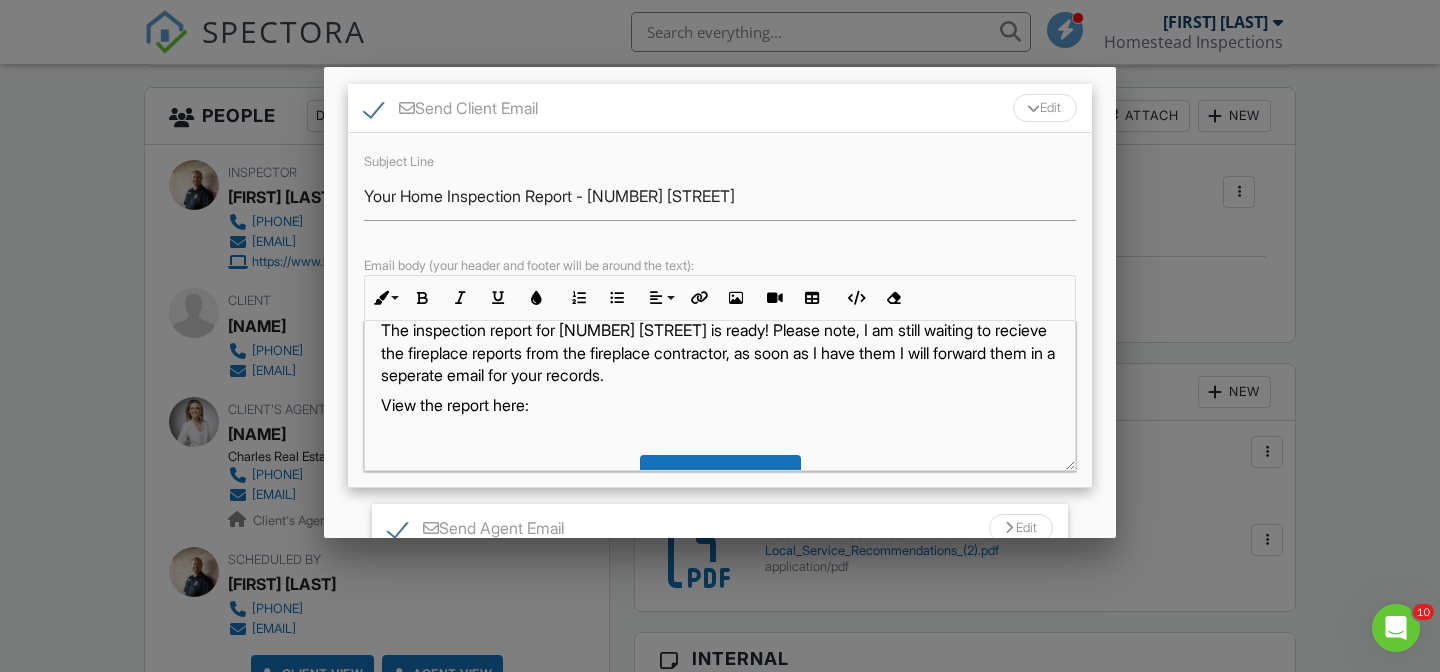 click on "Hi Tuc, The inspection report for 58 Big Hl Spgs Mdw is ready! Please note, I am still waiting to recieve the fireplace reports from the fireplace contractor, as soon as I have them I will forward them in a seperate email for your records.  View the report here: Inspection Details Also, feel free to look at the additional documents section where a number of other helpful items have been added for you, such as: Local Service & Tradespeople Recommendations Seasonal Home Maintenance Checklists Let me know if you have any questions, I'm here to help.  Thank you! Adam Stauble Homestead Inspections" at bounding box center (720, 563) 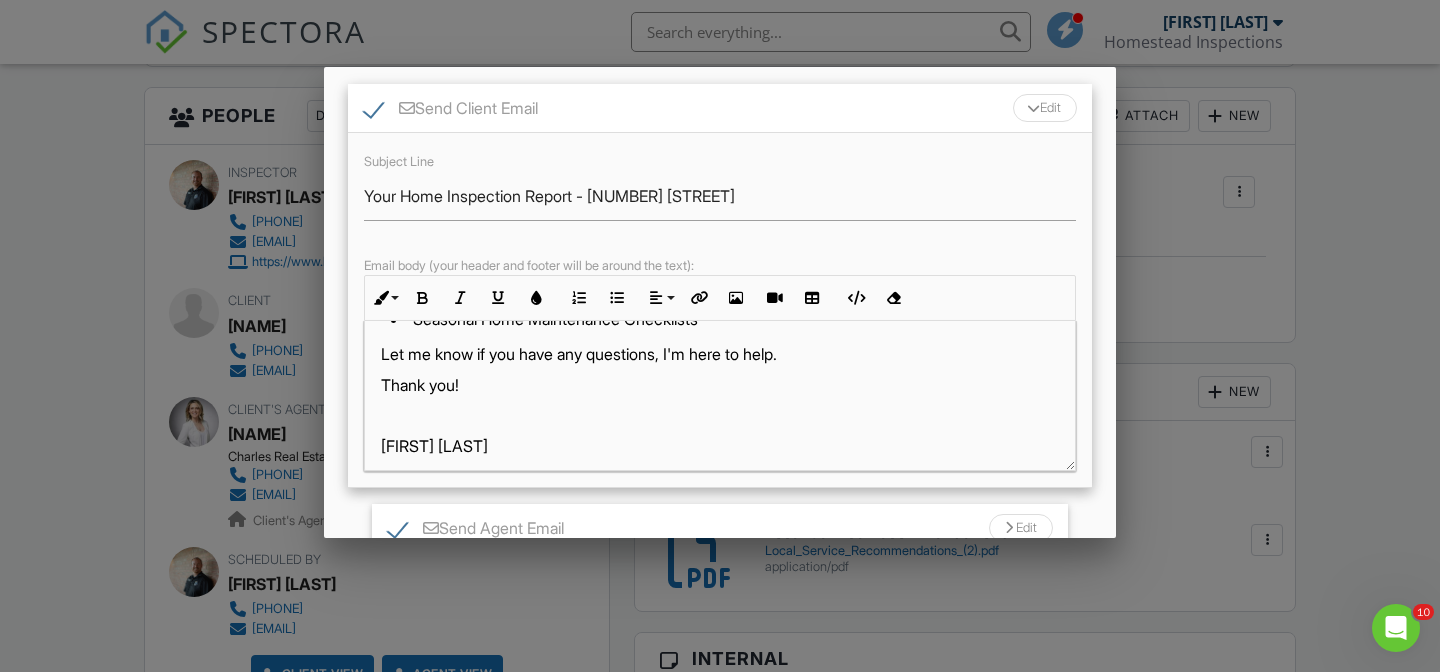 scroll, scrollTop: 478, scrollLeft: 0, axis: vertical 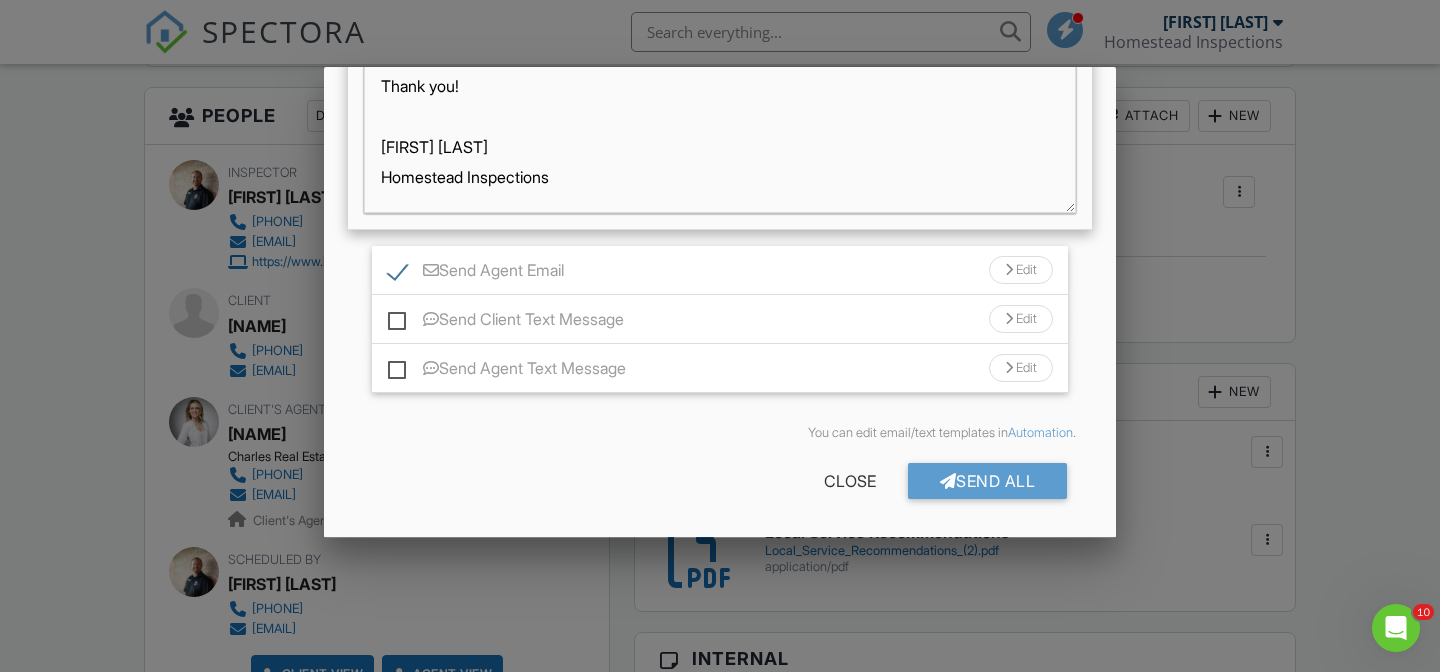 click on "Send Agent Email" at bounding box center [476, 273] 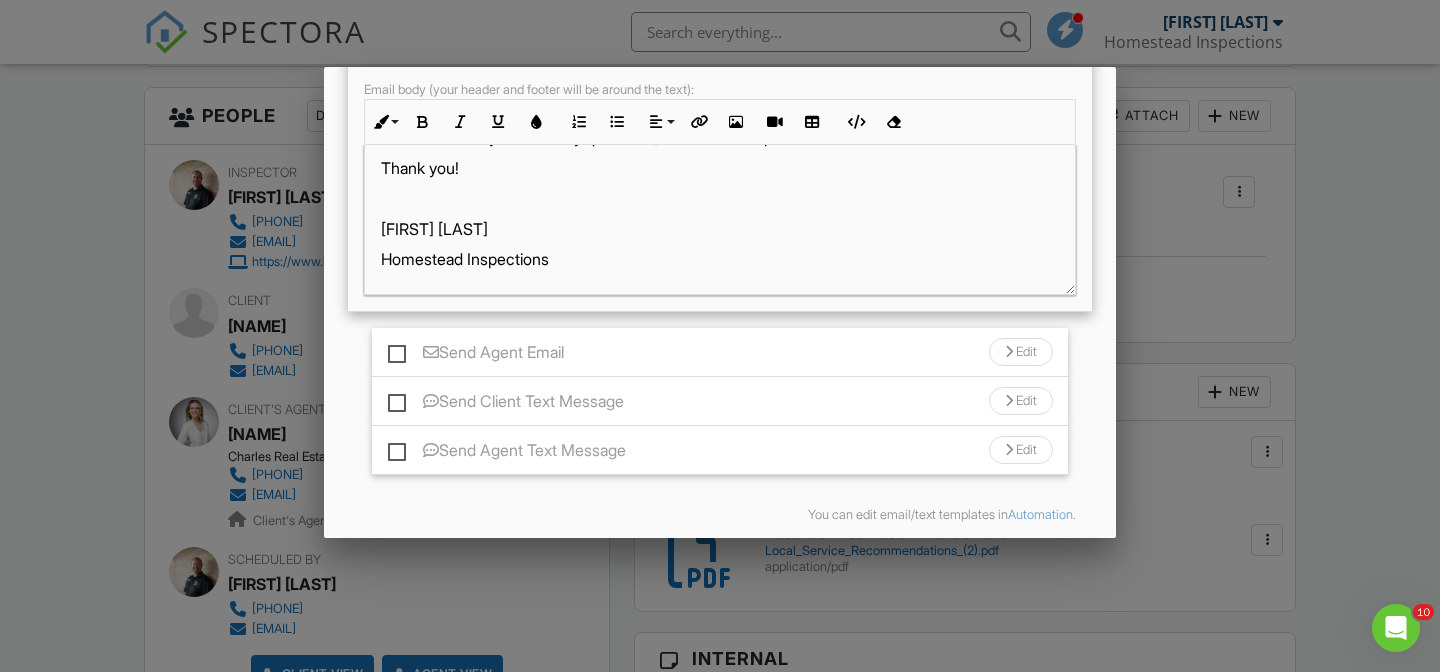 scroll, scrollTop: 322, scrollLeft: 0, axis: vertical 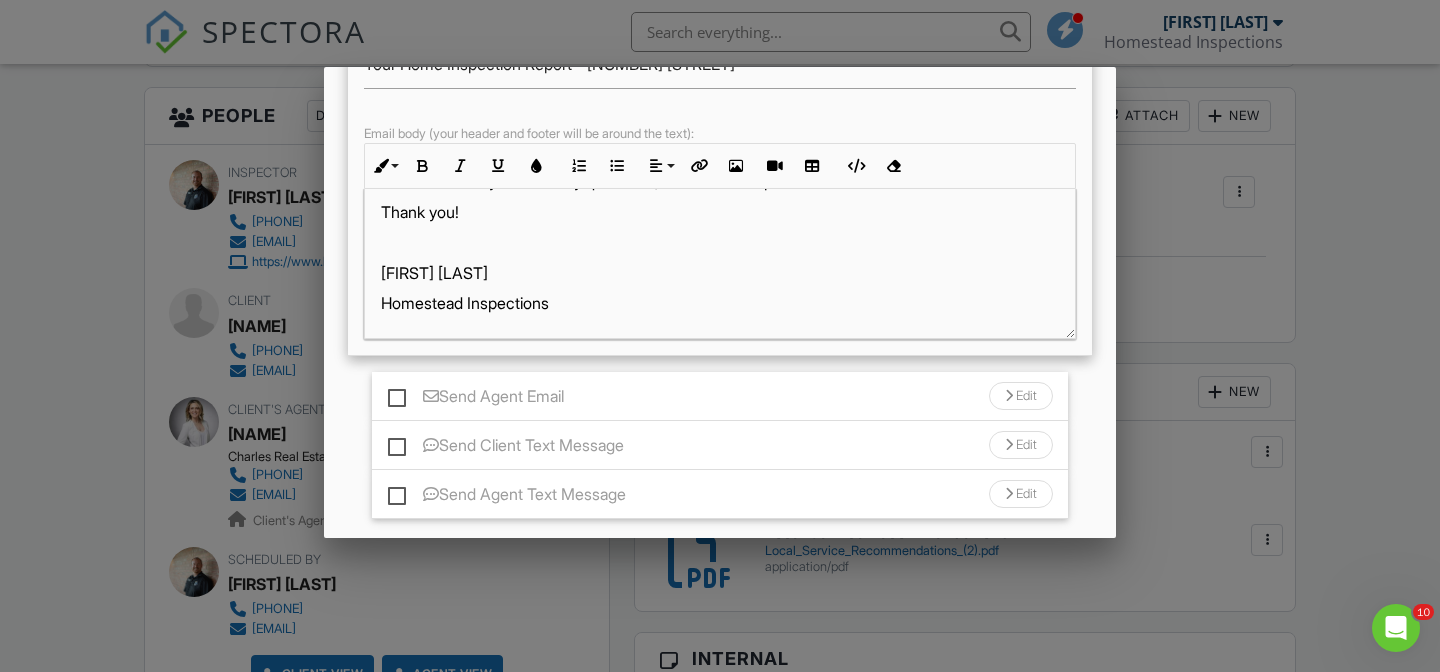click on "Send Agent Email" at bounding box center (476, 399) 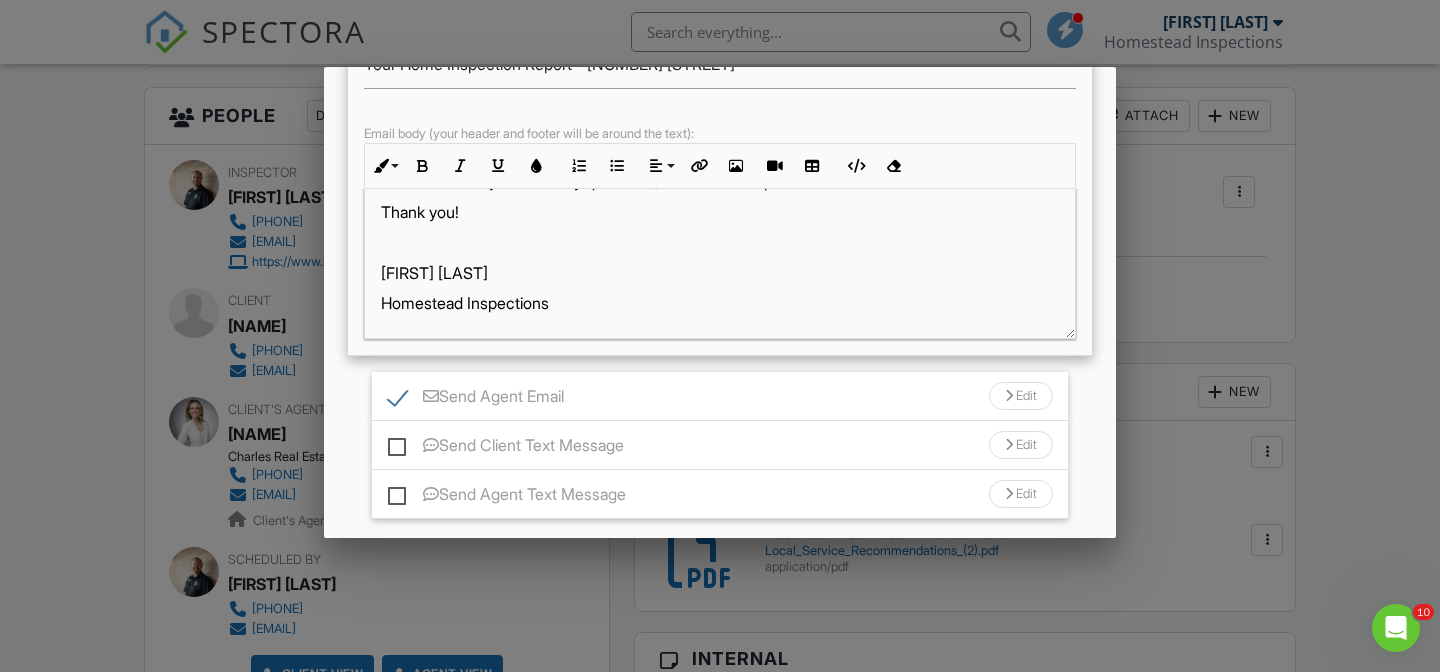 click on "Send Agent Email
Edit" at bounding box center (720, 396) 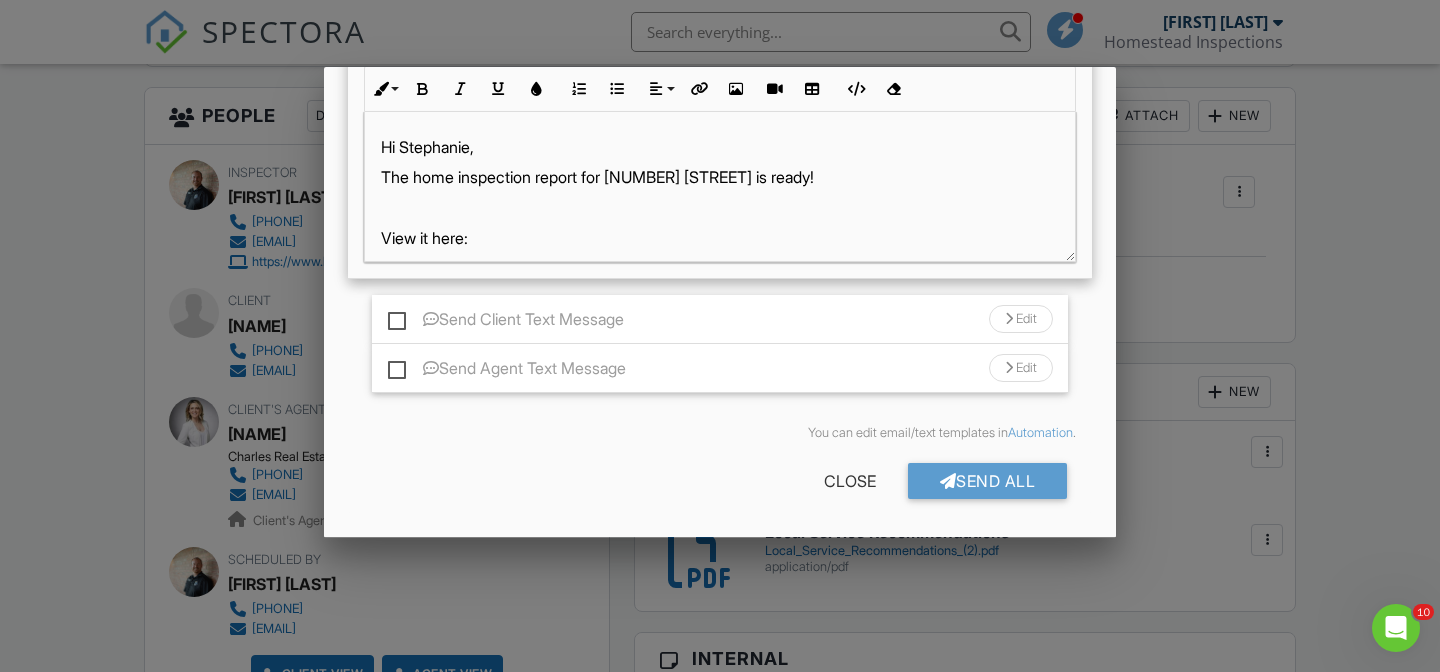scroll, scrollTop: 840, scrollLeft: 0, axis: vertical 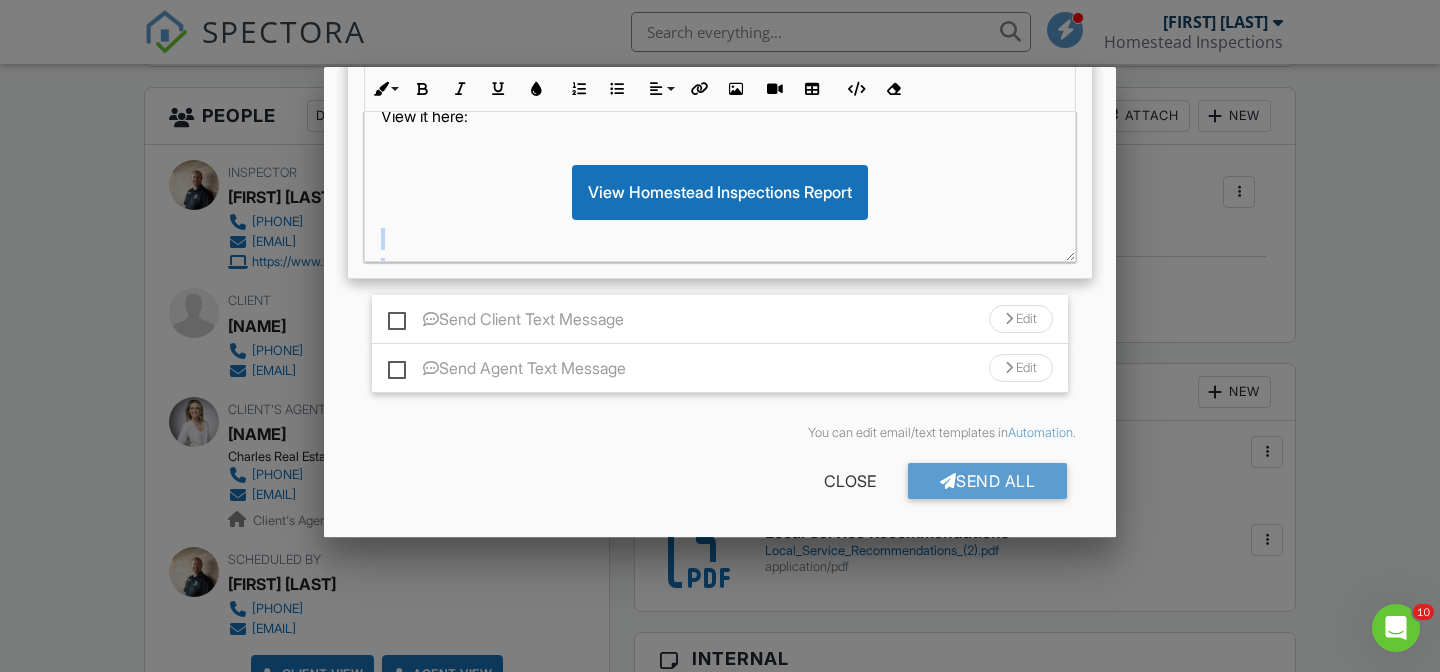 drag, startPoint x: 864, startPoint y: 219, endPoint x: 566, endPoint y: 232, distance: 298.28342 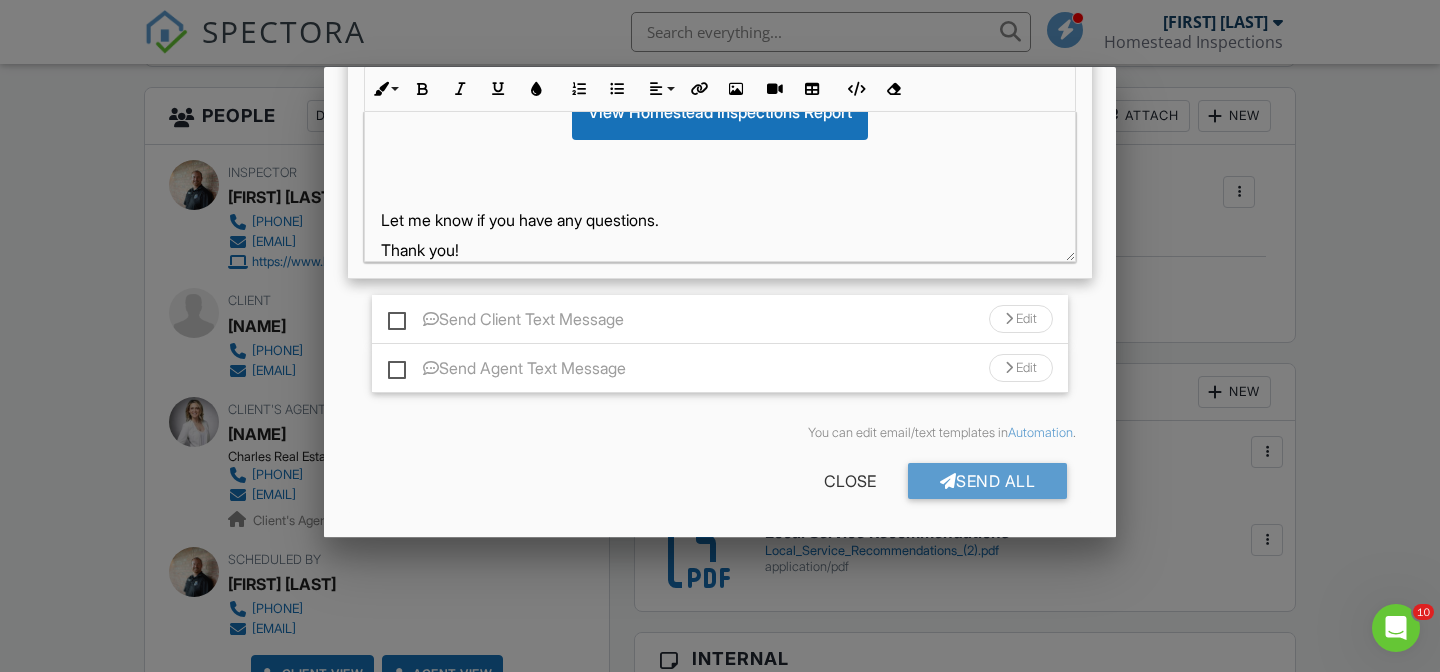 scroll, scrollTop: 254, scrollLeft: 0, axis: vertical 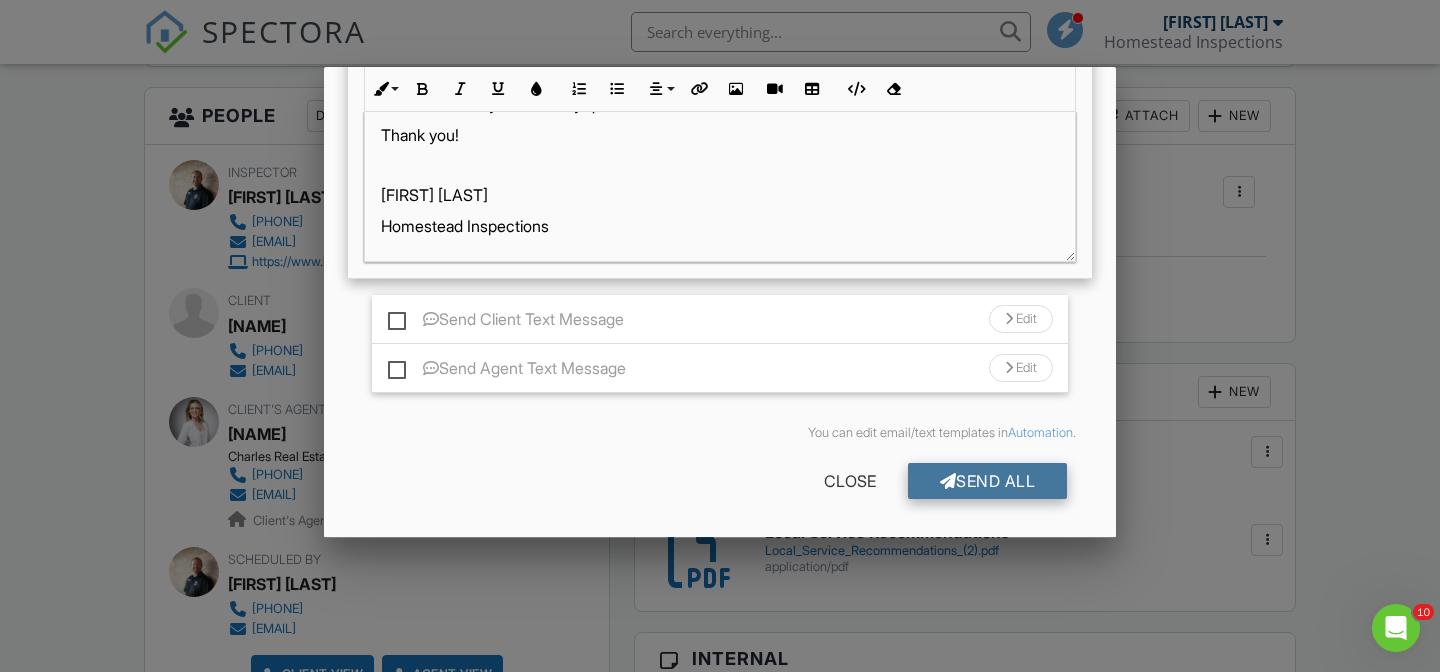 click on "Send All" at bounding box center (988, 481) 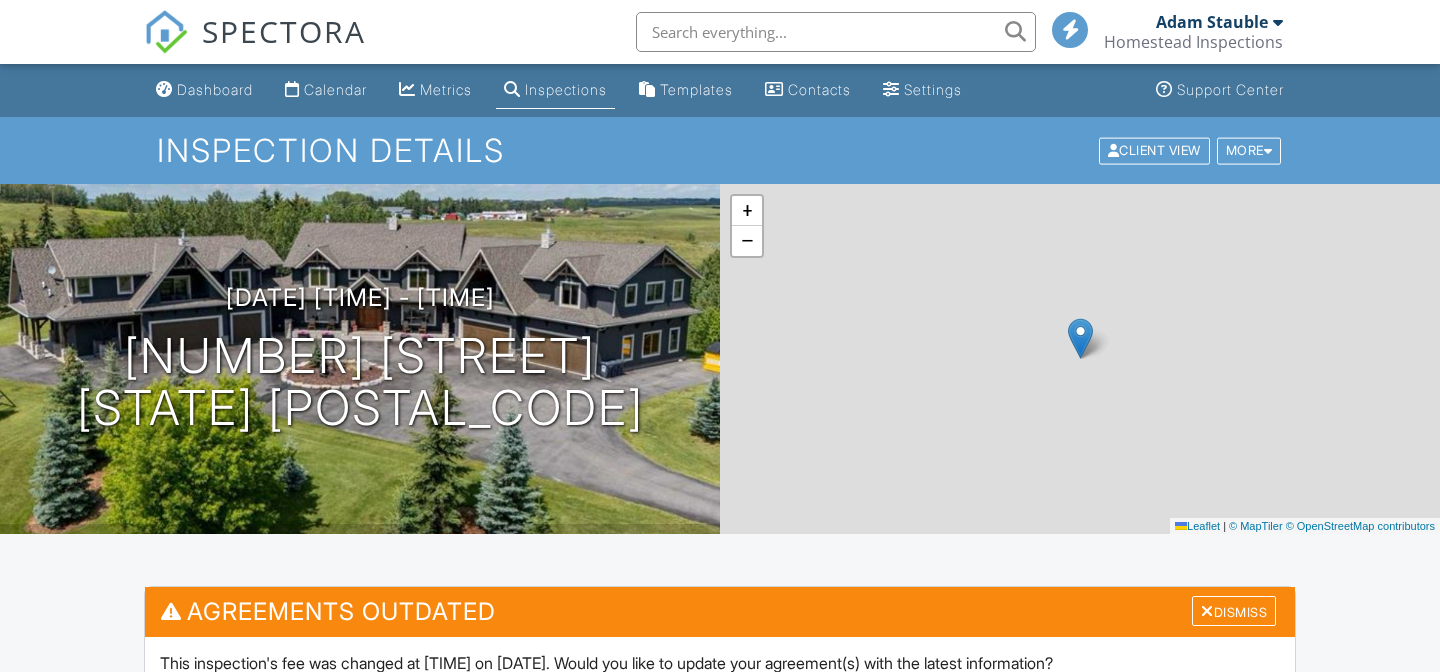 scroll, scrollTop: 709, scrollLeft: 0, axis: vertical 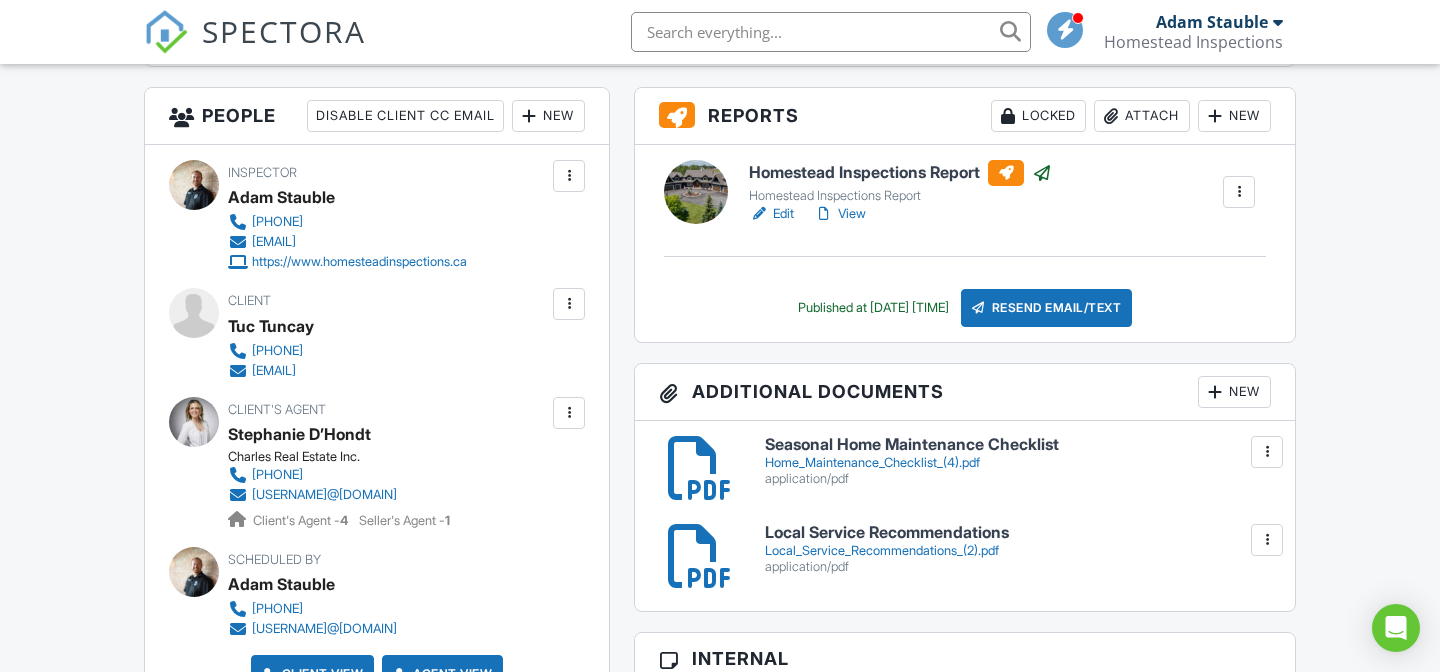 click on "View" at bounding box center (840, 214) 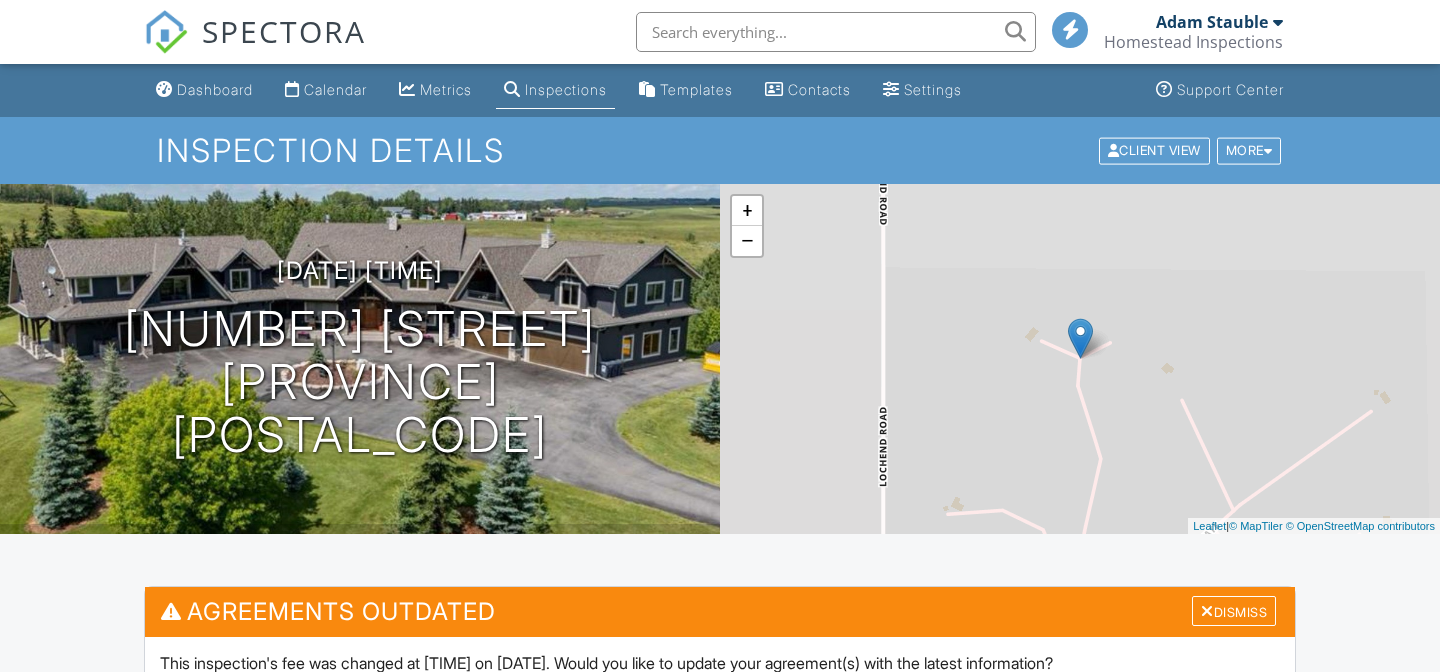 scroll, scrollTop: 0, scrollLeft: 0, axis: both 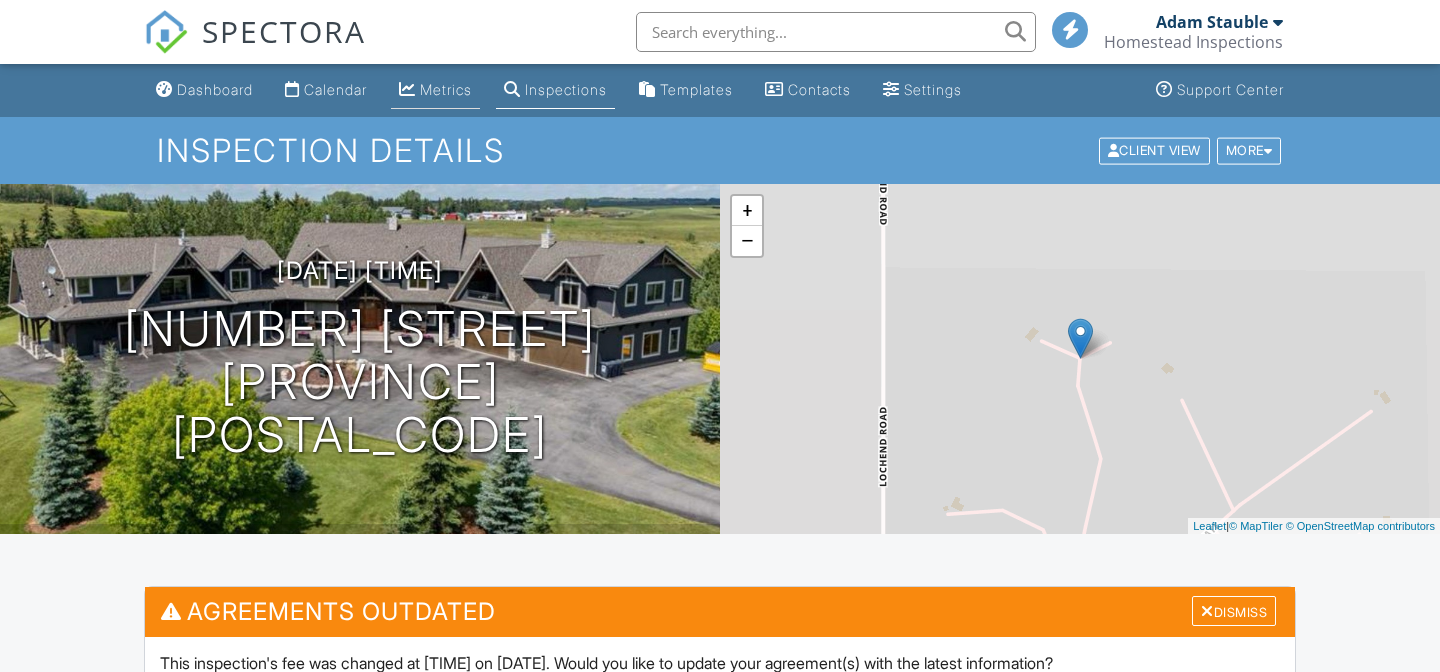 click on "Metrics" at bounding box center (435, 90) 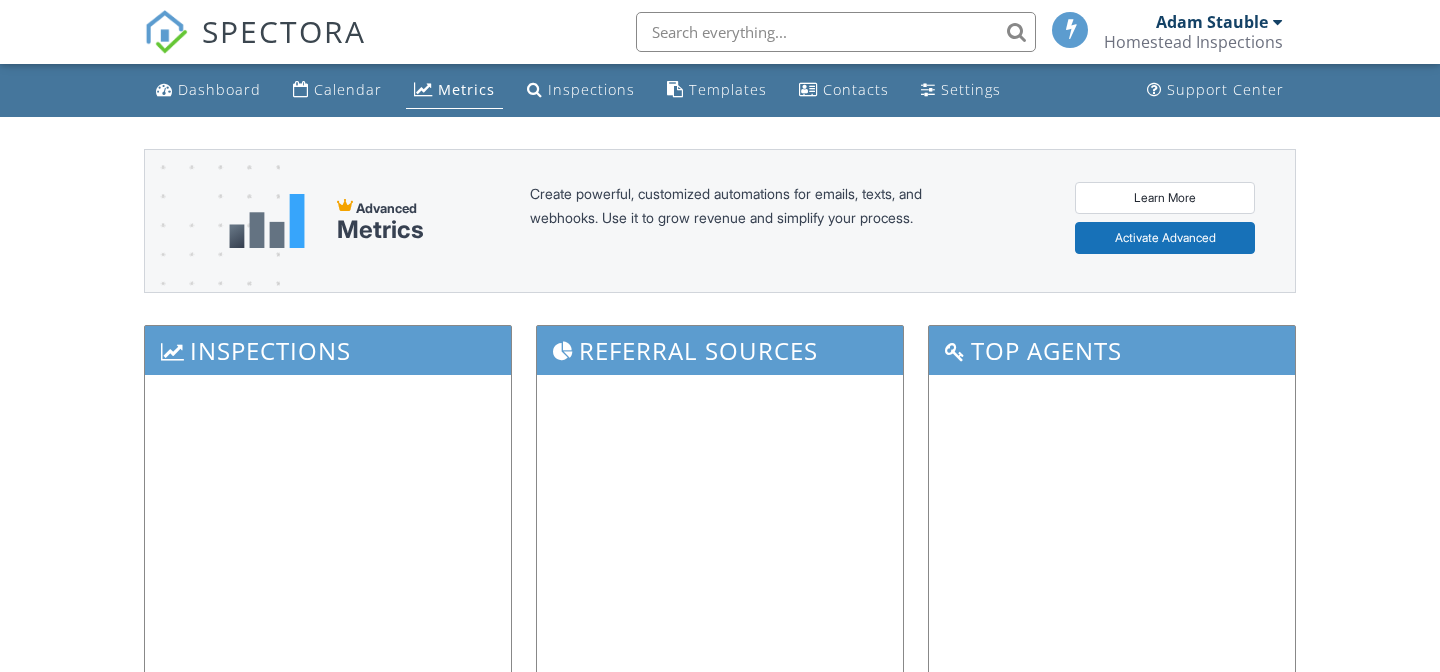 scroll, scrollTop: 0, scrollLeft: 0, axis: both 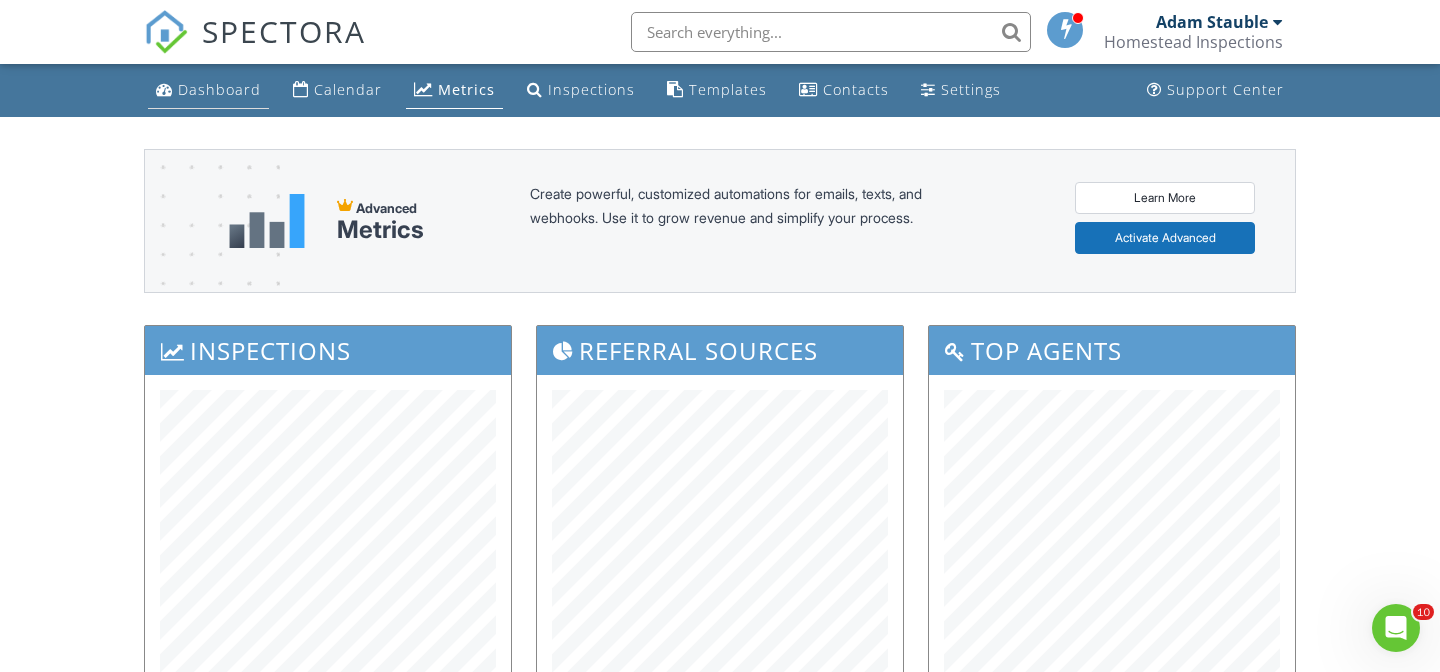 click on "Dashboard" at bounding box center (219, 89) 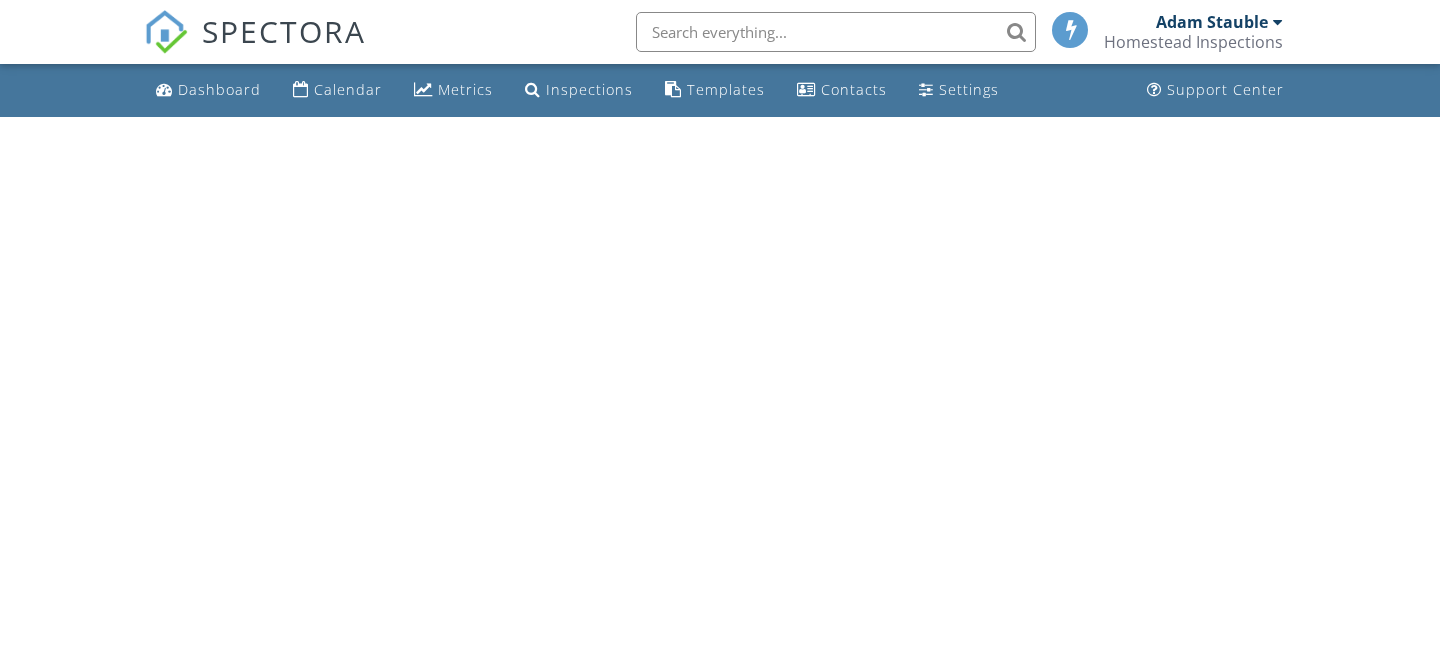 scroll, scrollTop: 0, scrollLeft: 0, axis: both 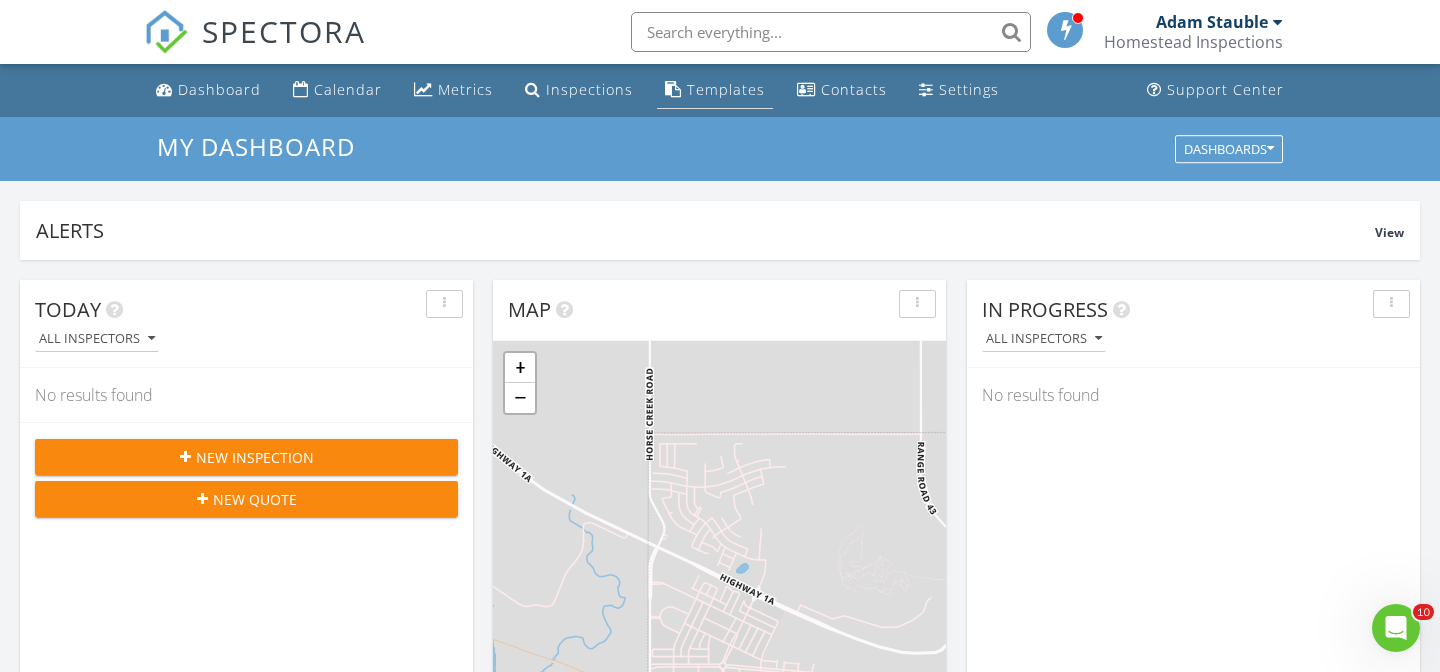 click on "Templates" at bounding box center [726, 89] 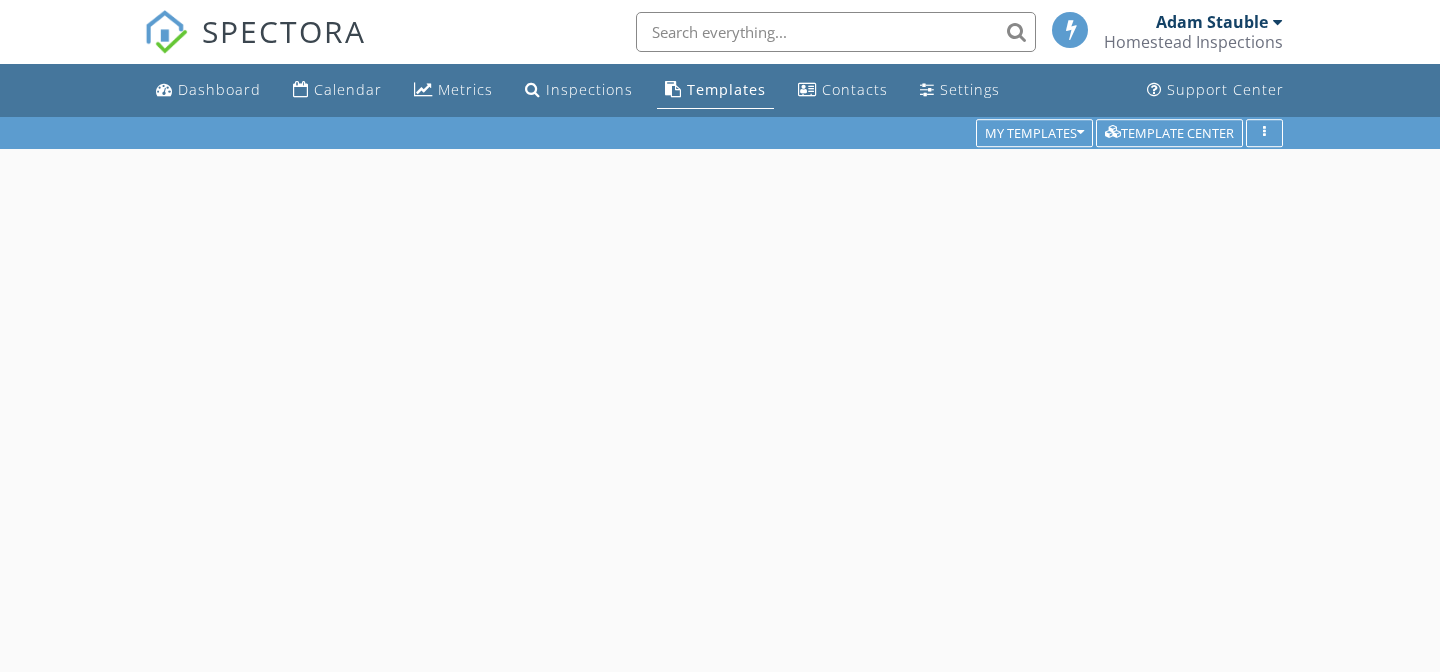 scroll, scrollTop: 0, scrollLeft: 0, axis: both 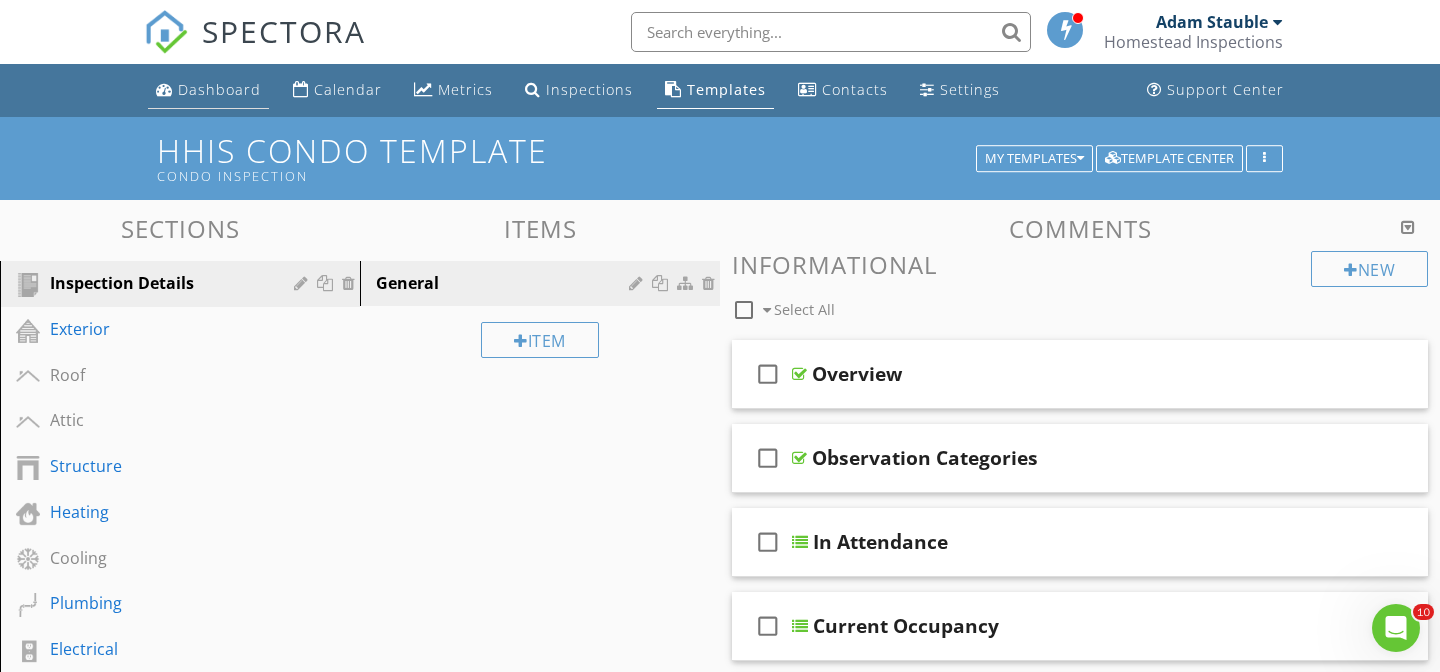 click on "Dashboard" at bounding box center (208, 90) 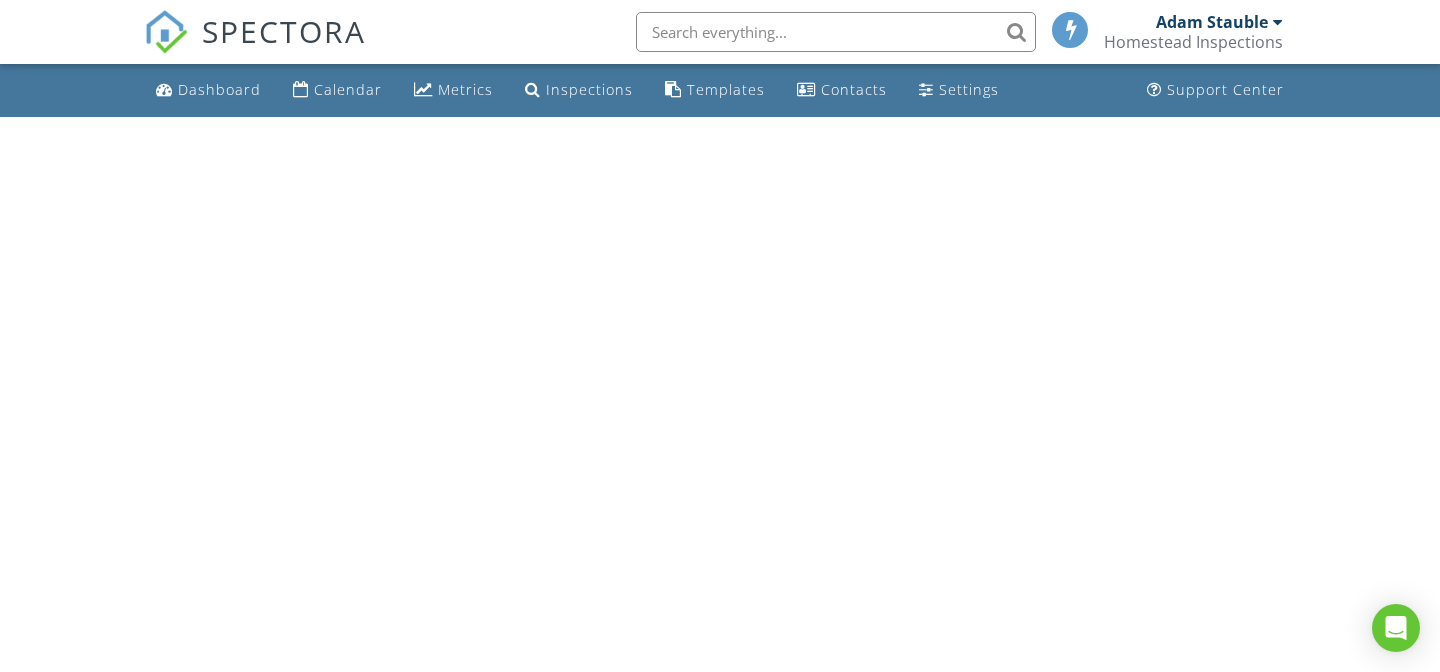 scroll, scrollTop: 0, scrollLeft: 0, axis: both 